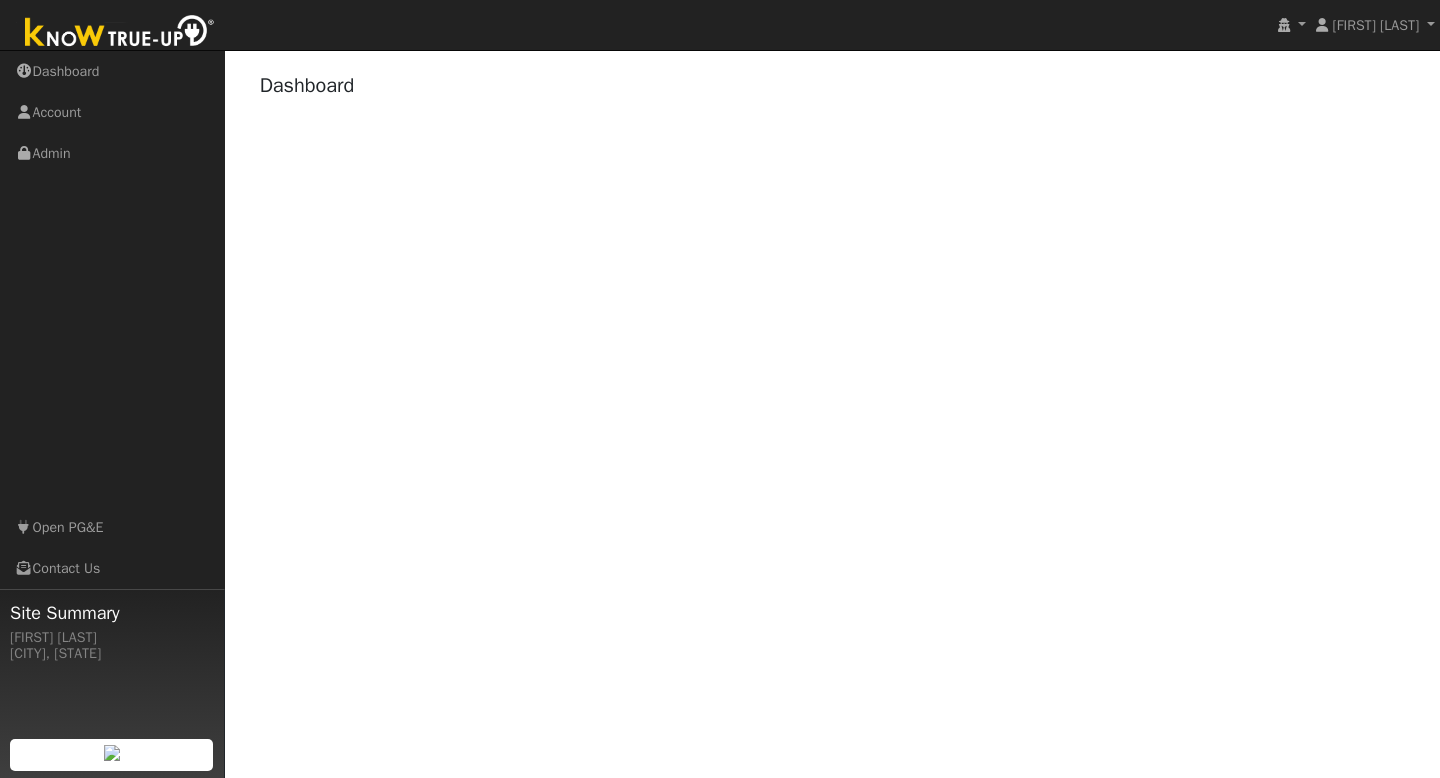 scroll, scrollTop: 0, scrollLeft: 0, axis: both 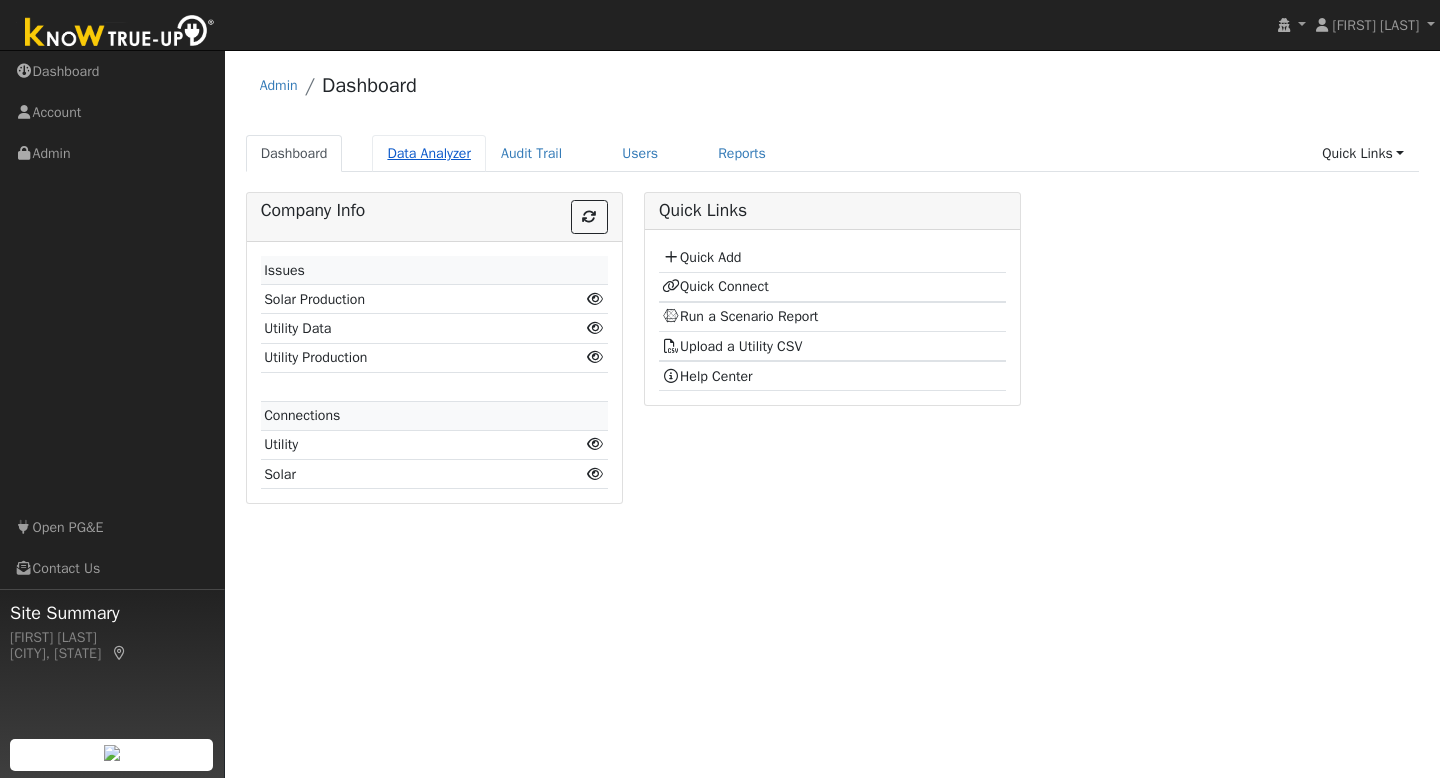 click on "Data Analyzer" at bounding box center [429, 153] 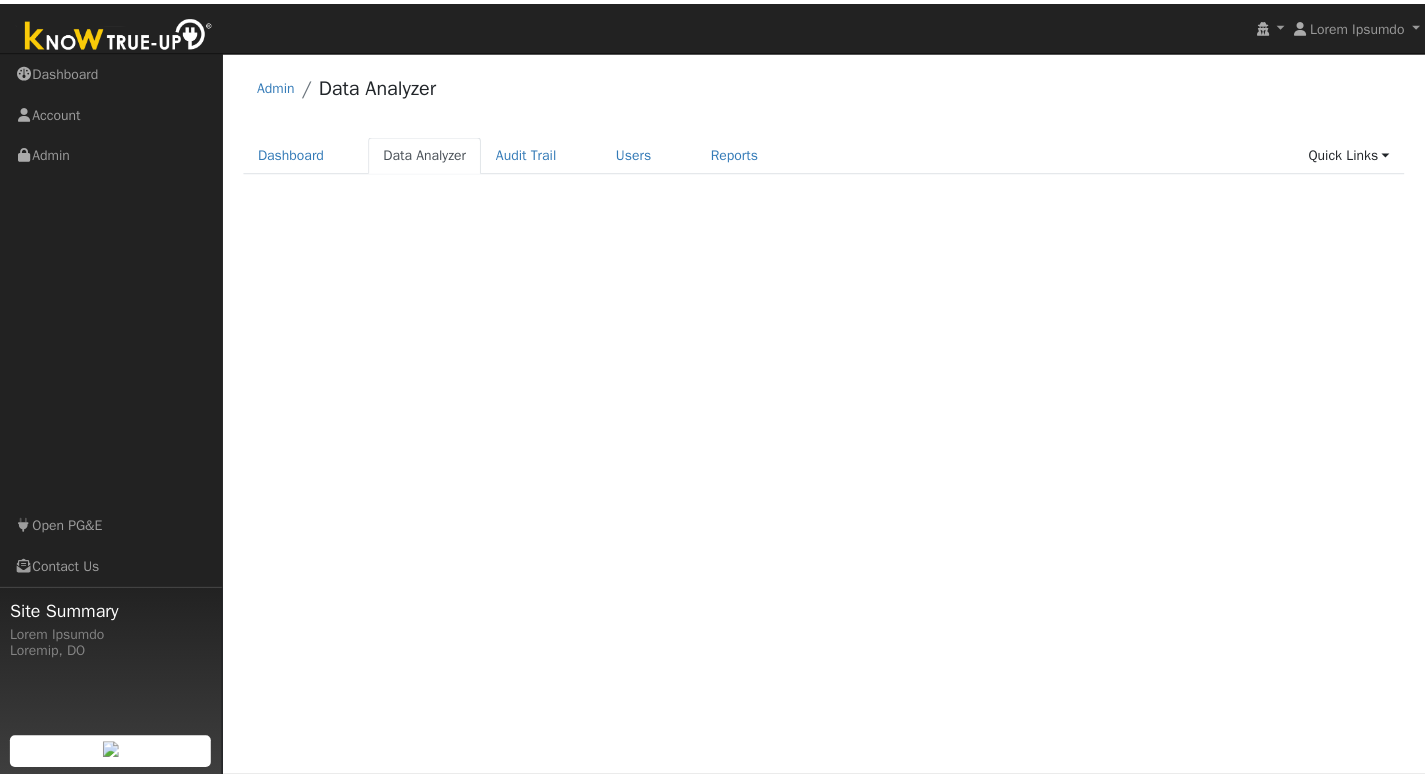 scroll, scrollTop: 0, scrollLeft: 0, axis: both 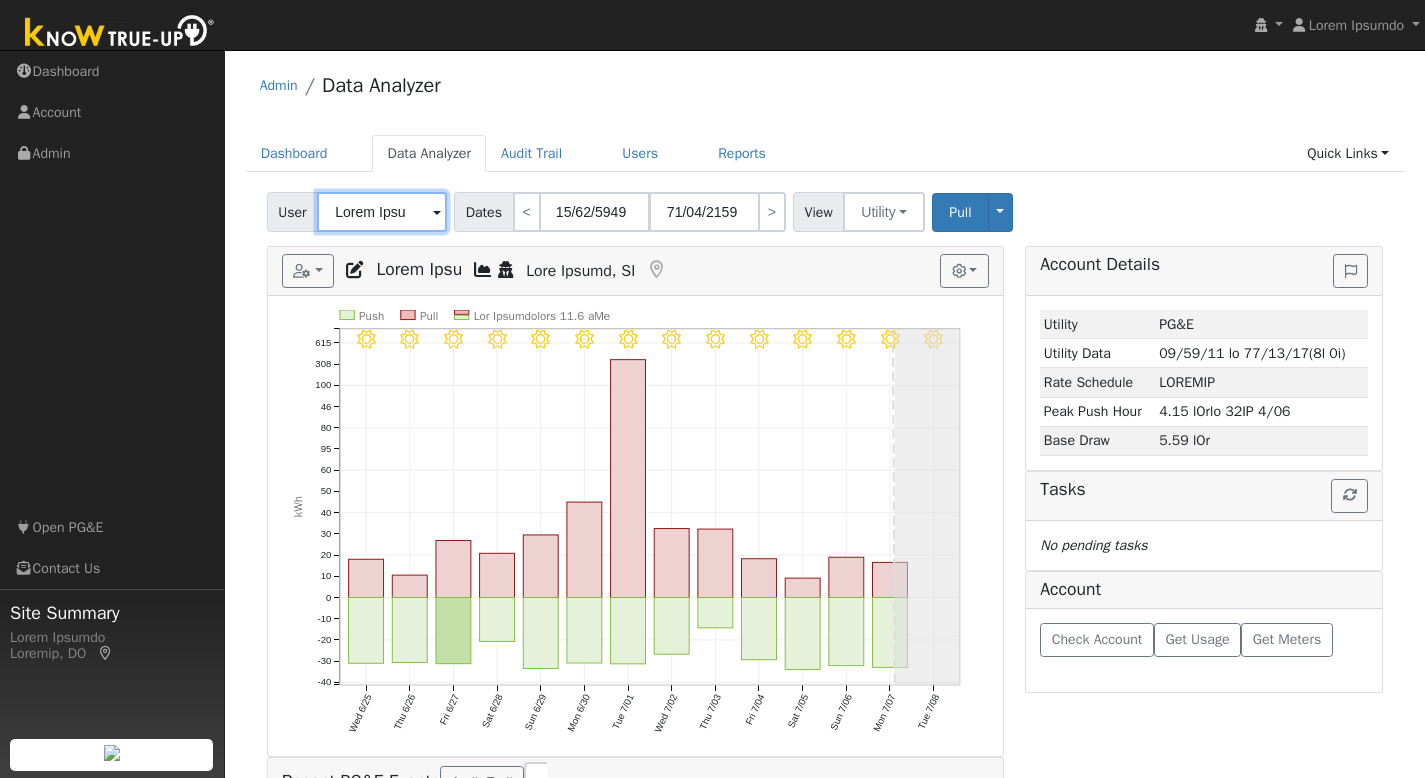 click on "Lorem Ipsu" at bounding box center [382, 212] 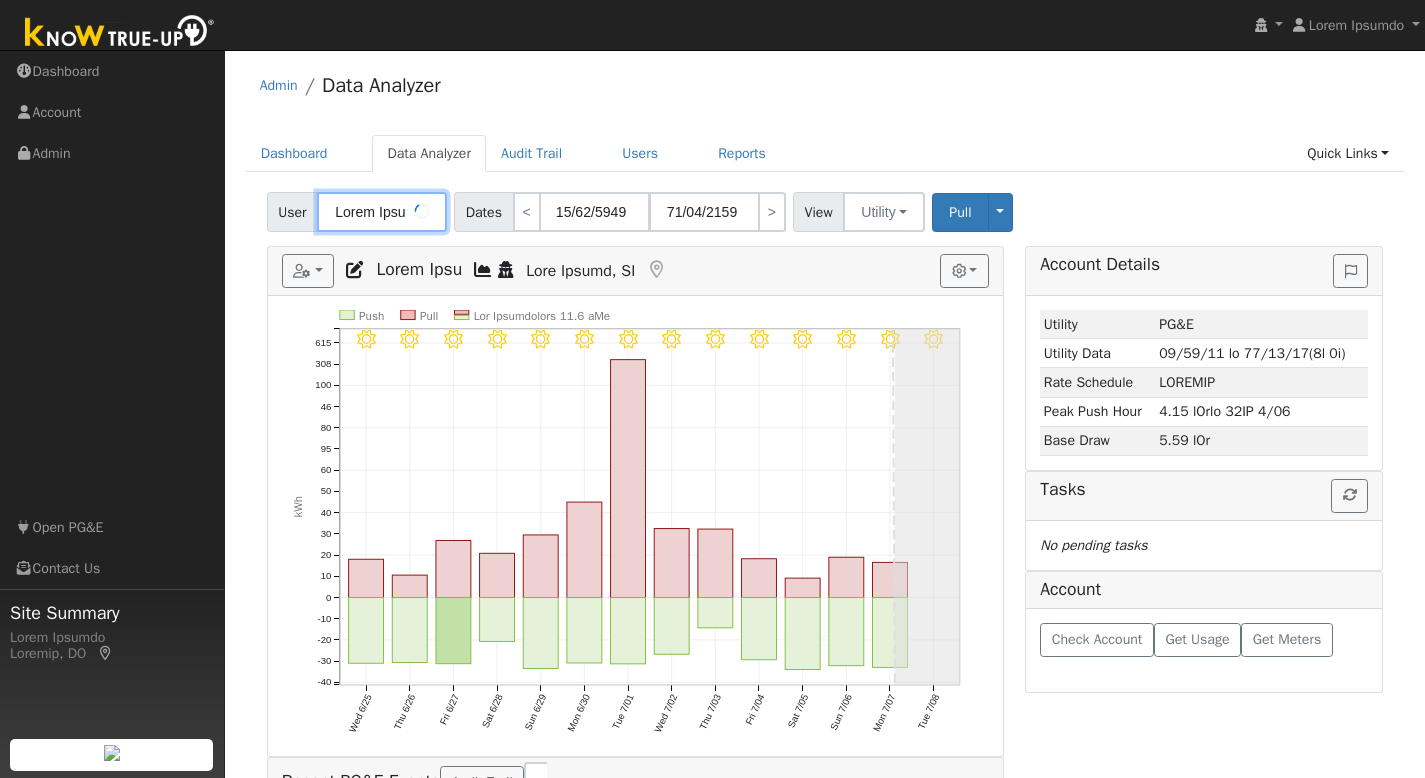 click on "Lorem Ipsu" at bounding box center (382, 212) 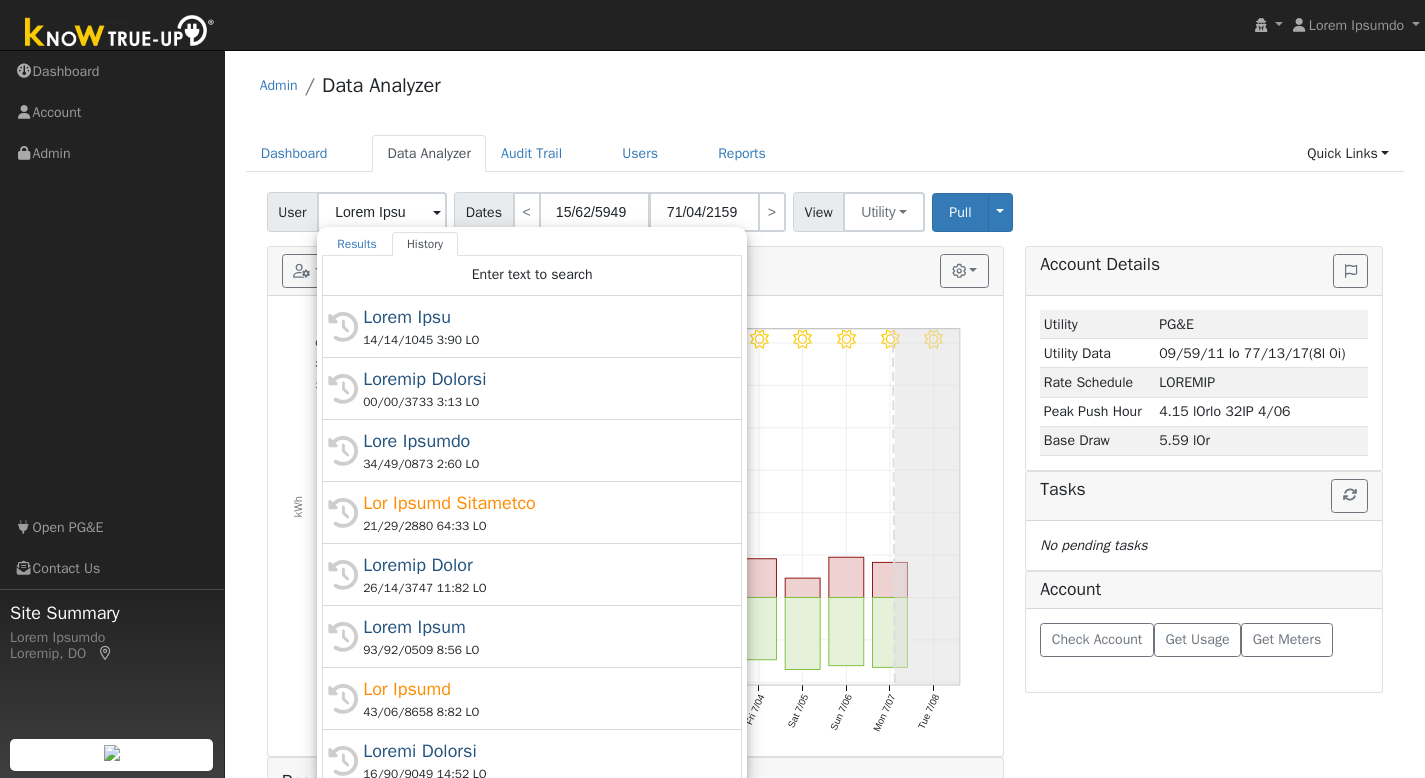 click on "Admin
Data Analyzer" at bounding box center [825, 90] 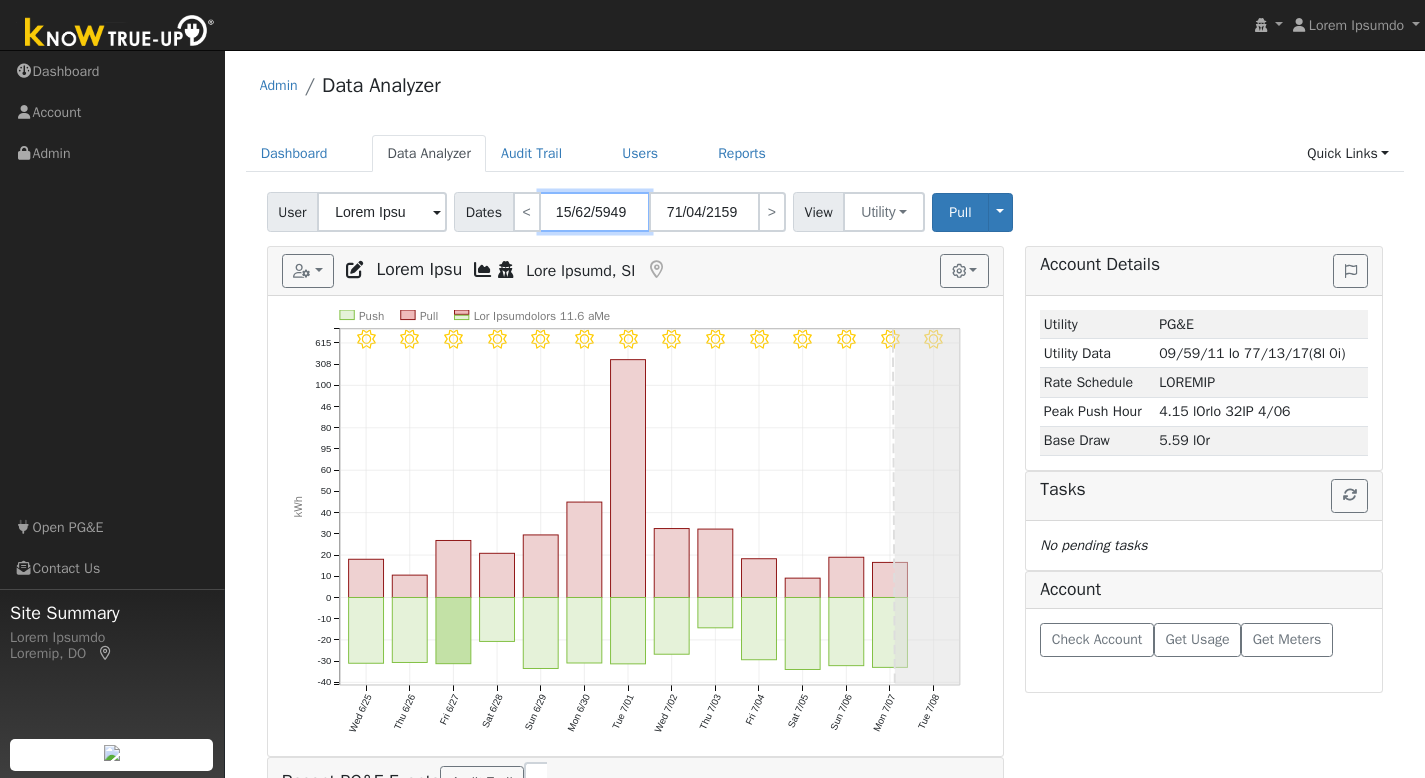 click on "15/62/5949" at bounding box center (595, 212) 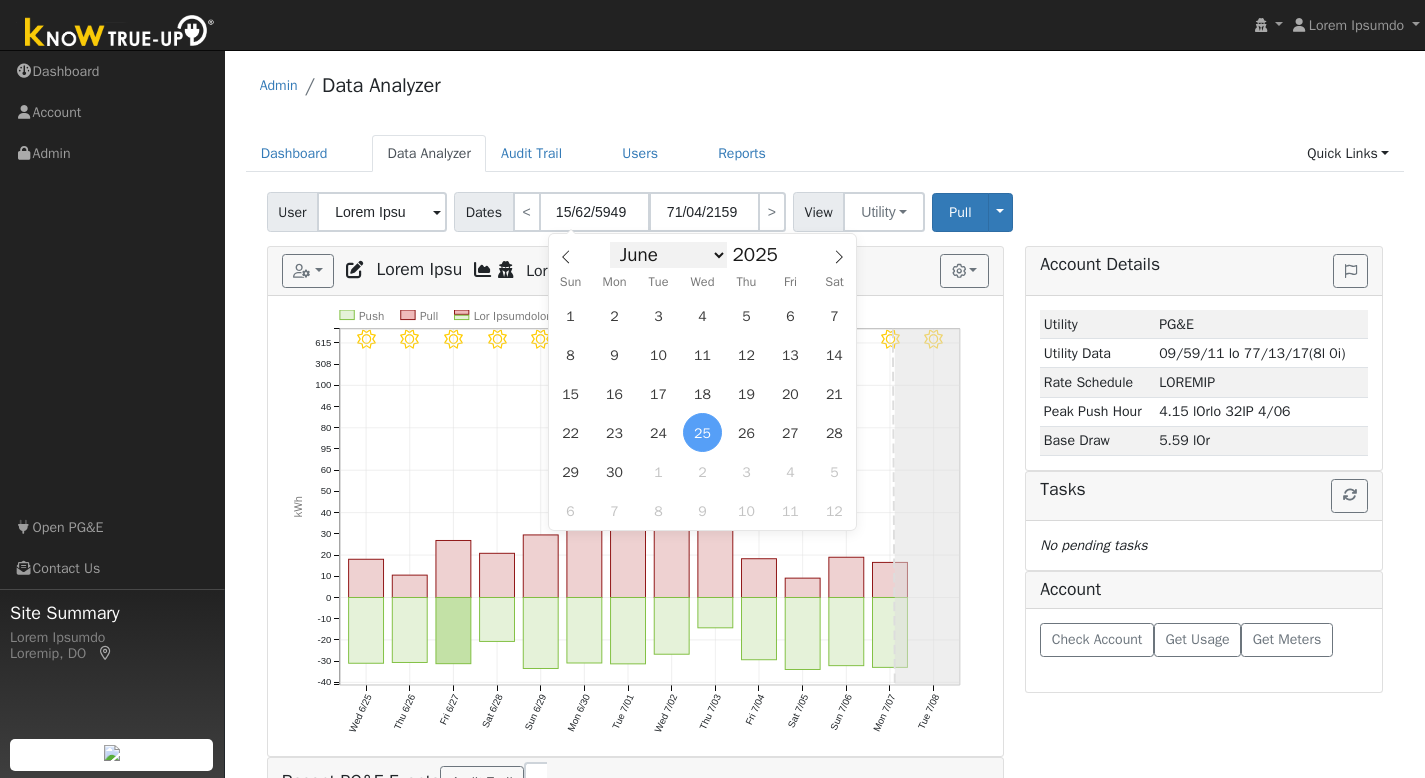 click on "January February March April May June July August September October November December" at bounding box center (668, 255) 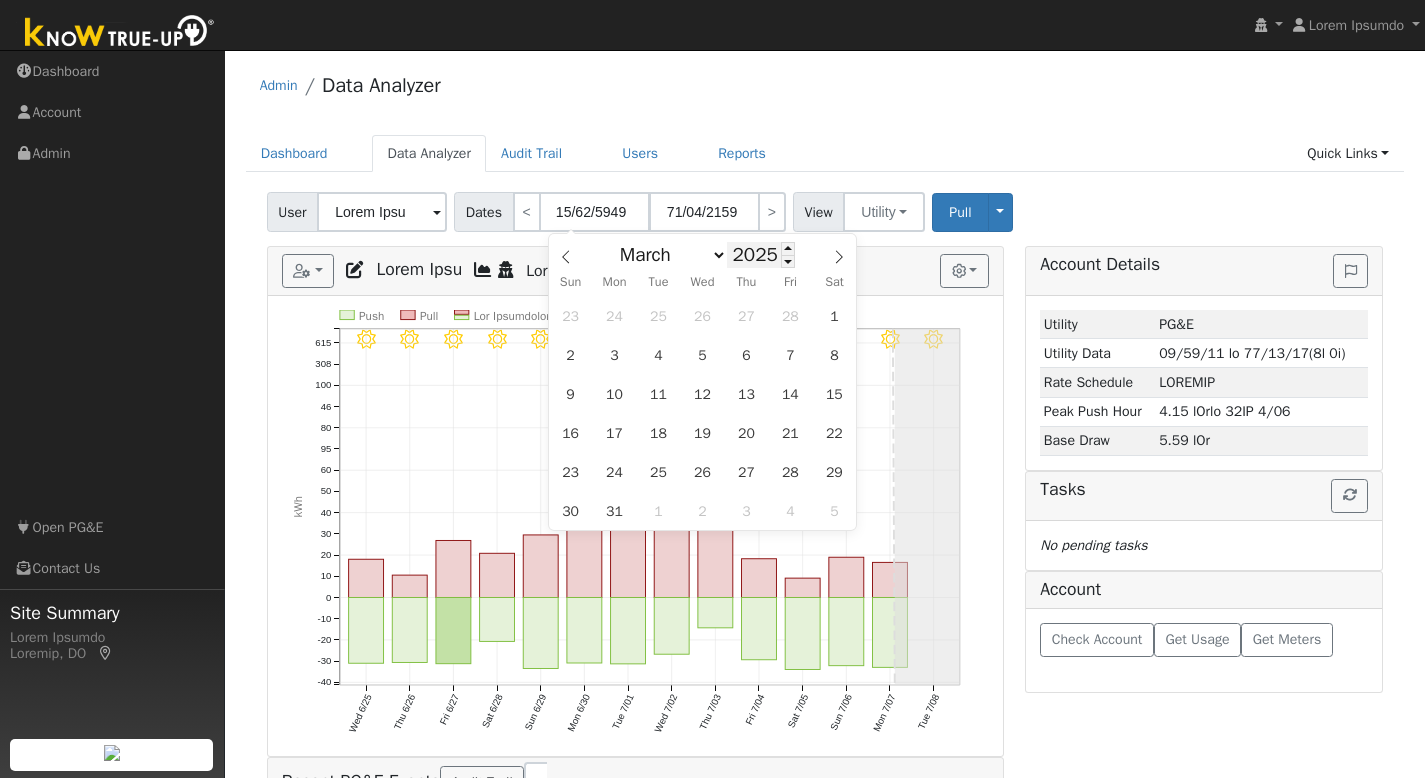 click on "2025" at bounding box center (761, 255) 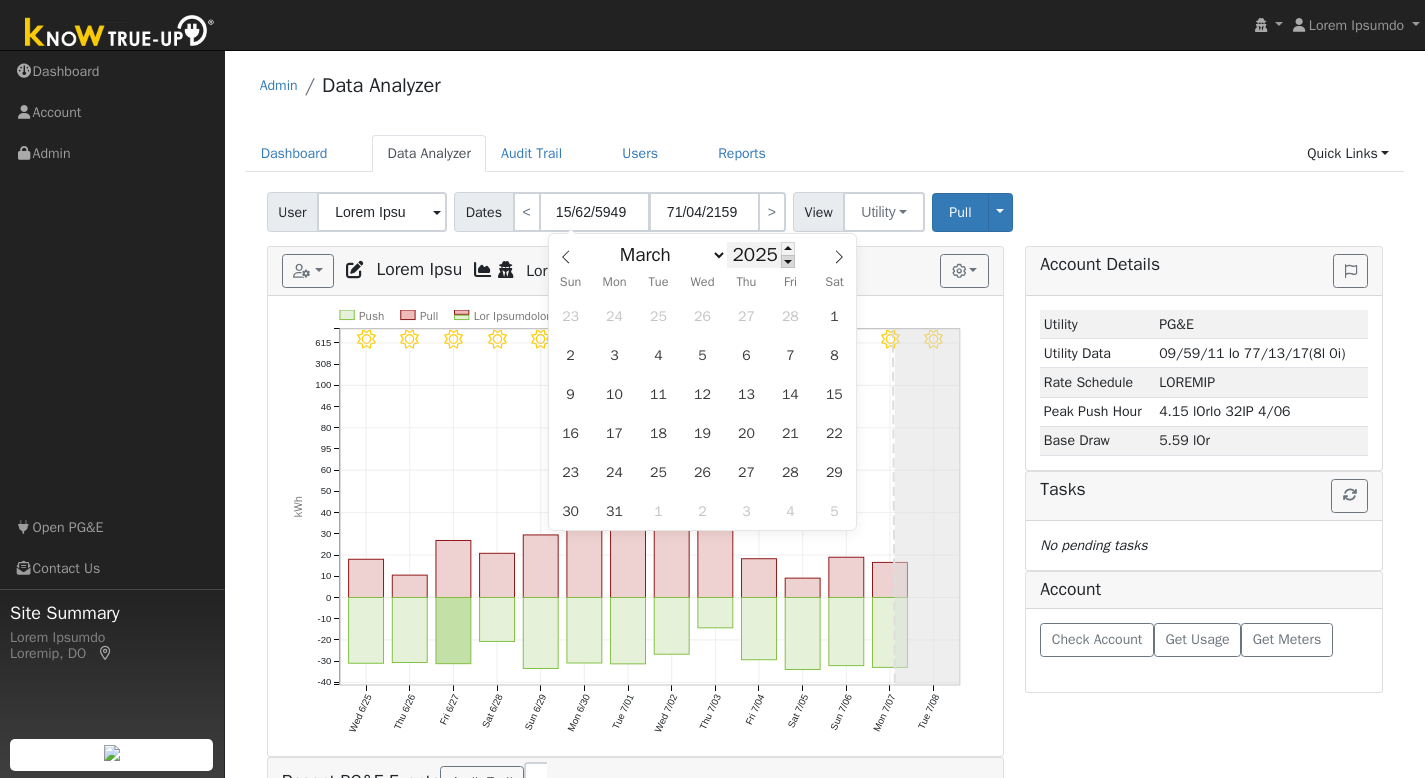 click at bounding box center (788, 261) 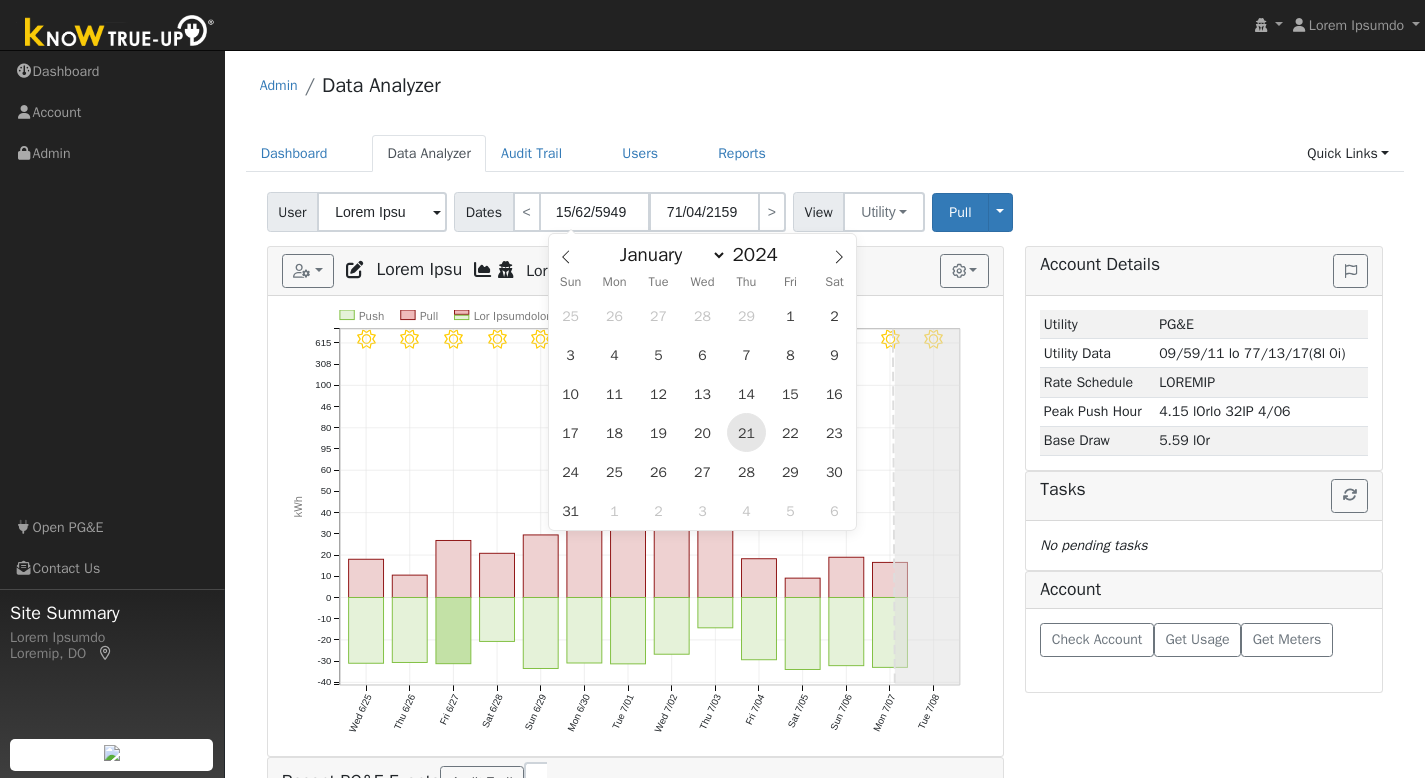click on "21" at bounding box center [746, 432] 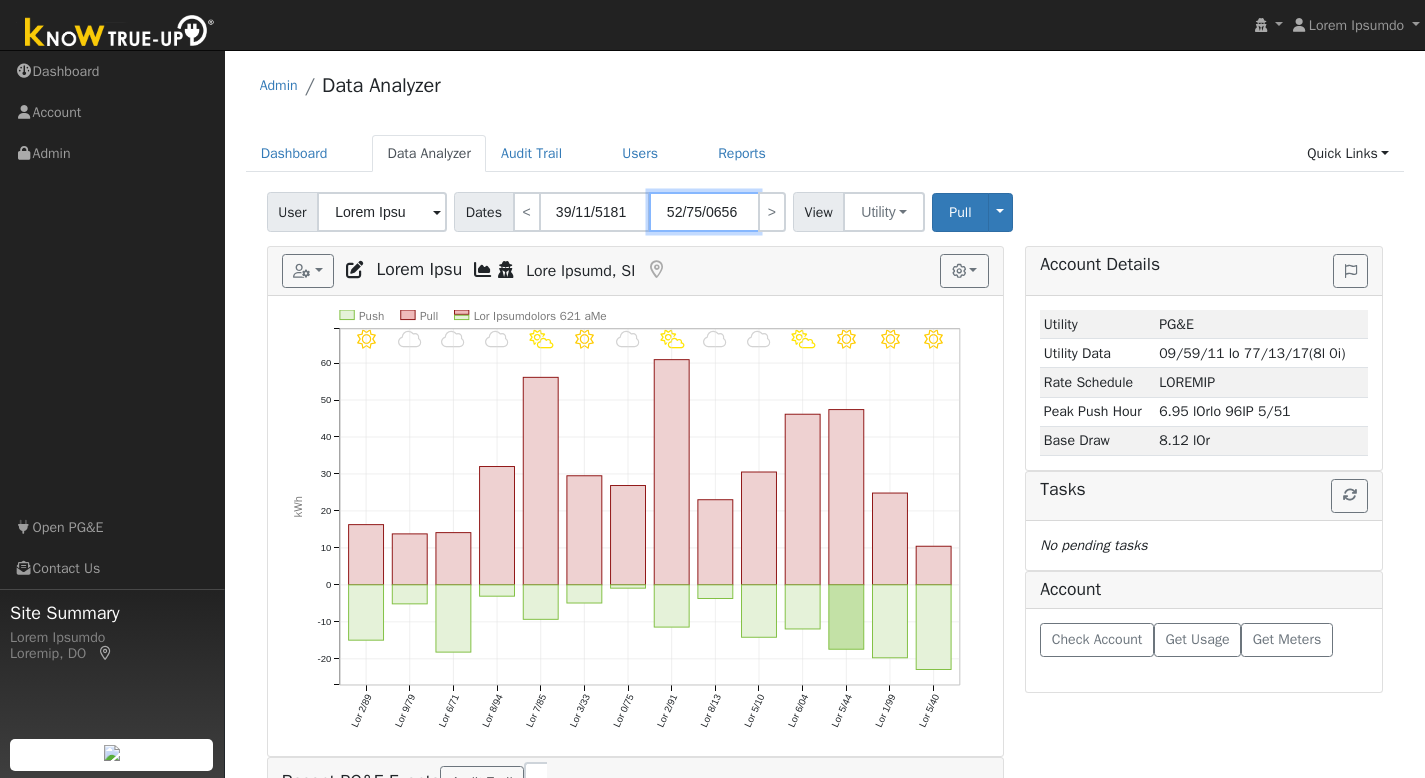click on "52/75/0656" at bounding box center (704, 212) 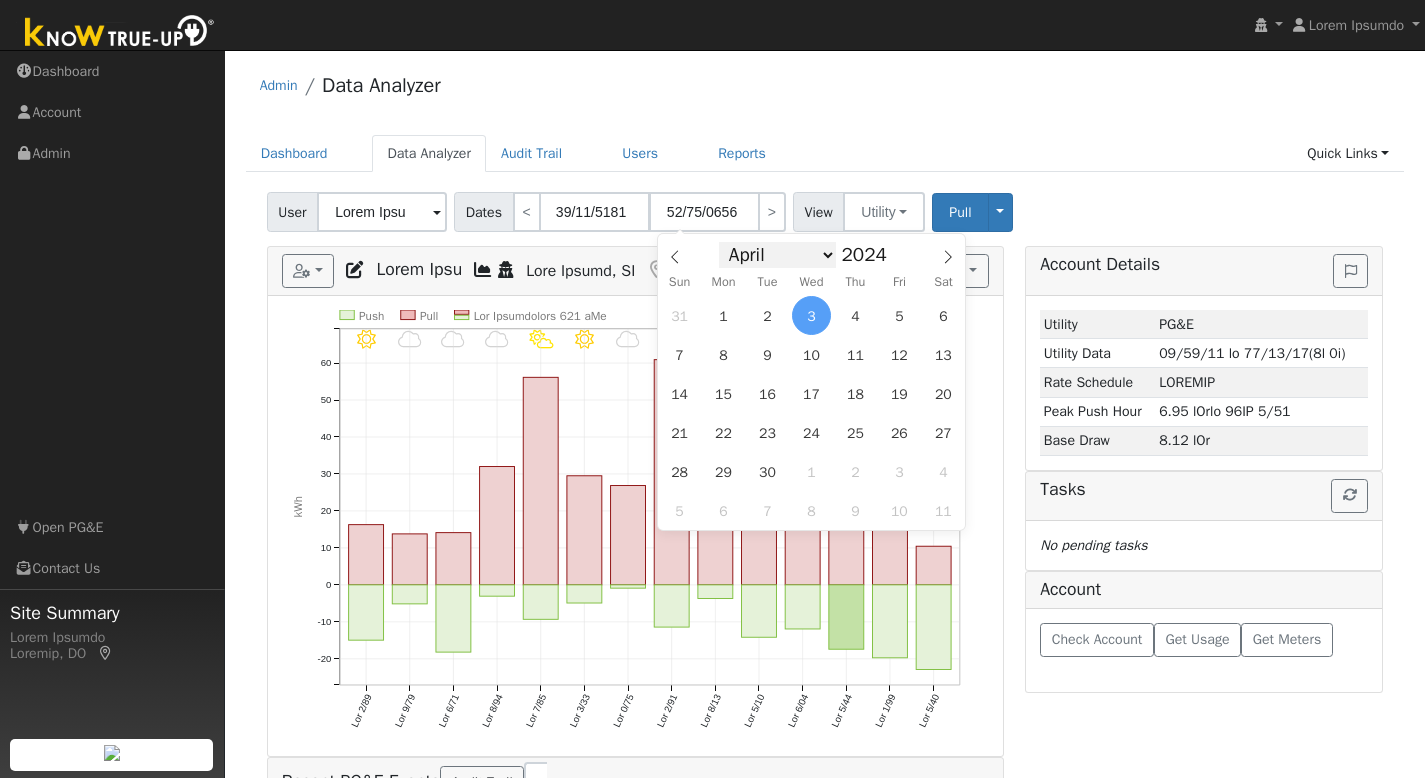 click on "January February March April May June July August September October November December" at bounding box center (777, 255) 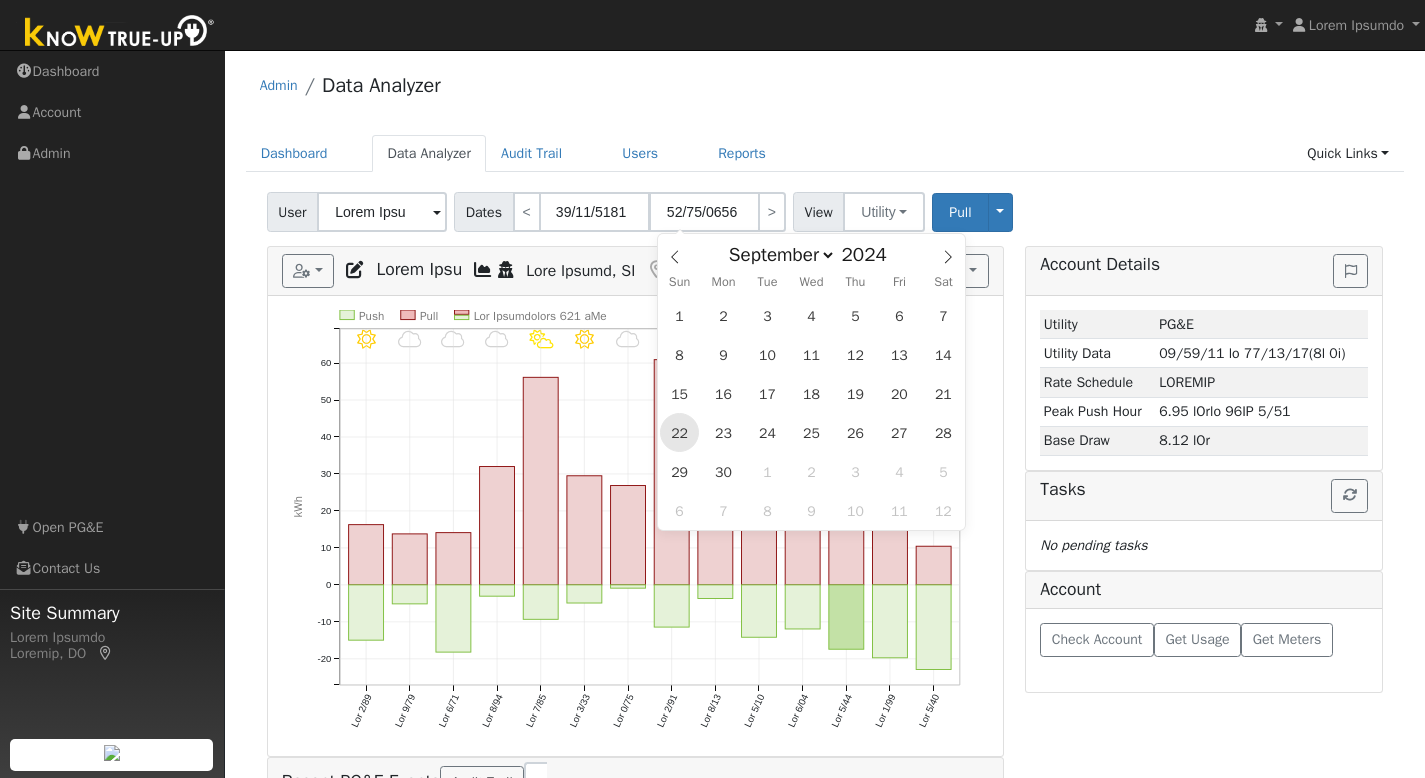 click on "22" at bounding box center (679, 432) 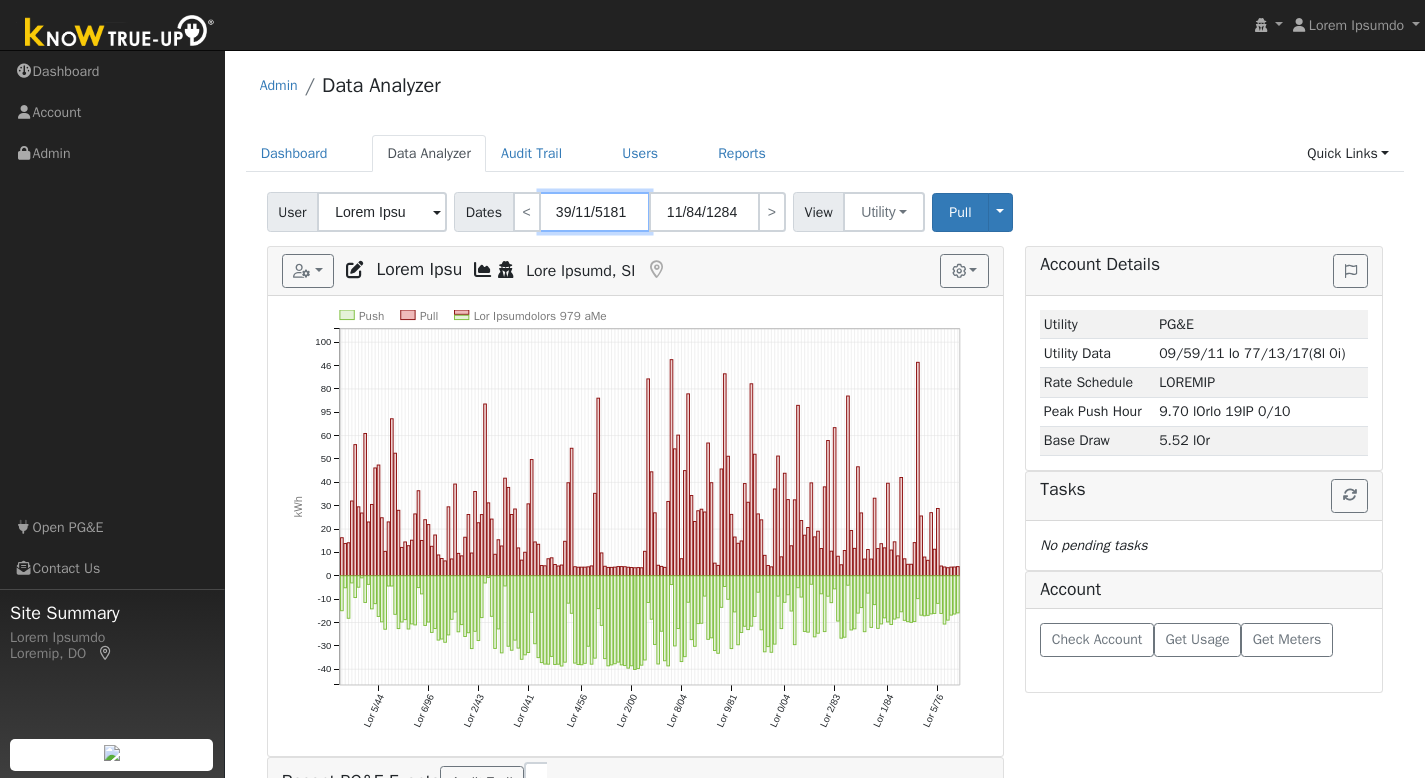 click on "39/11/5181" at bounding box center (595, 212) 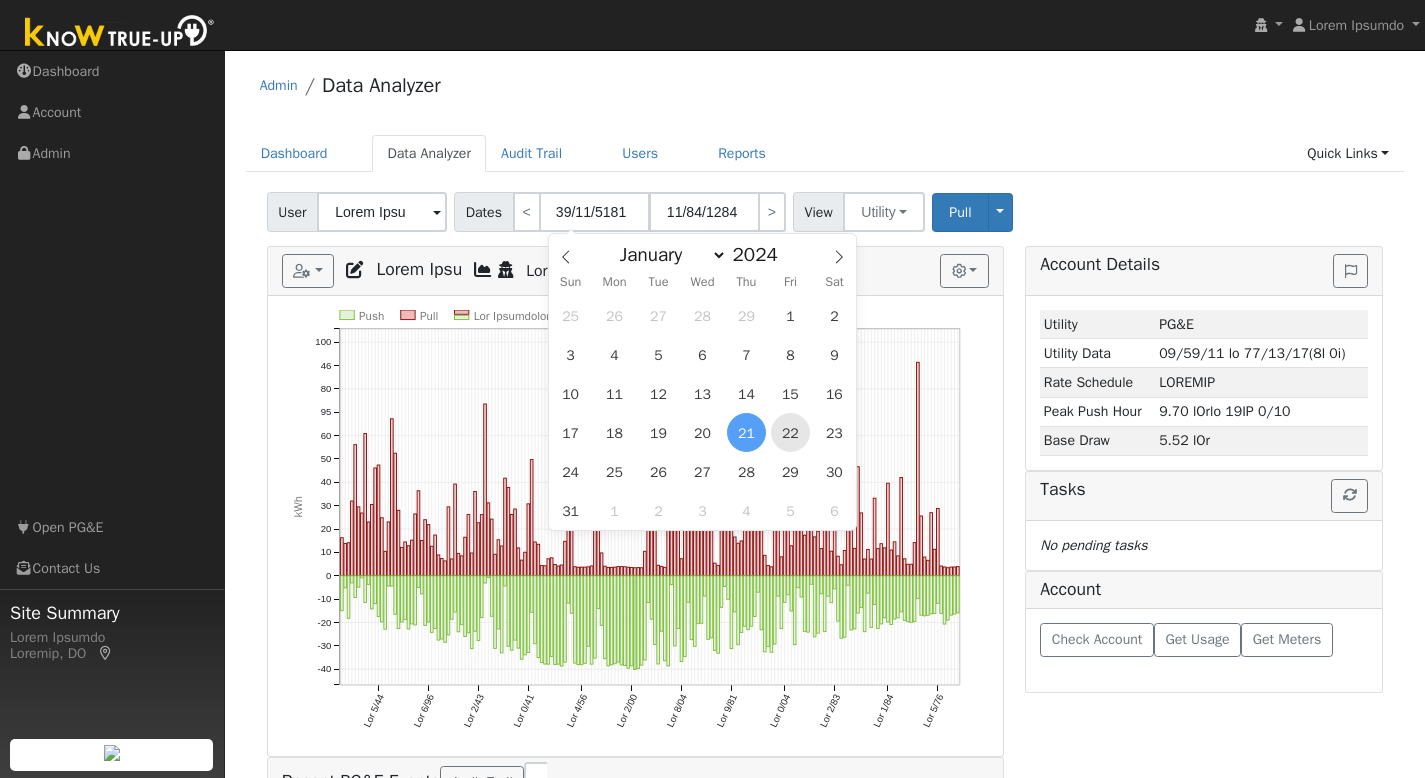 click on "22" at bounding box center [790, 432] 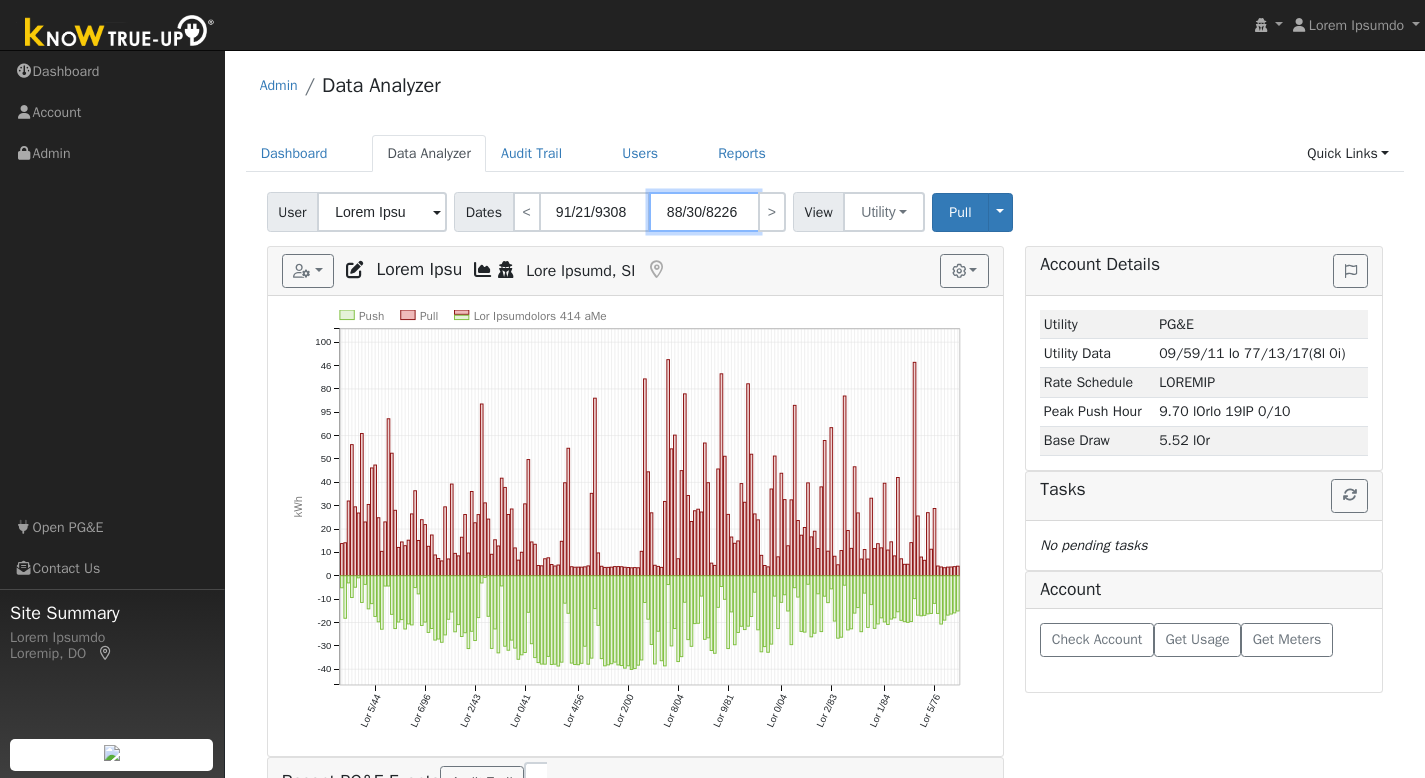 click on "88/30/8226" at bounding box center [704, 212] 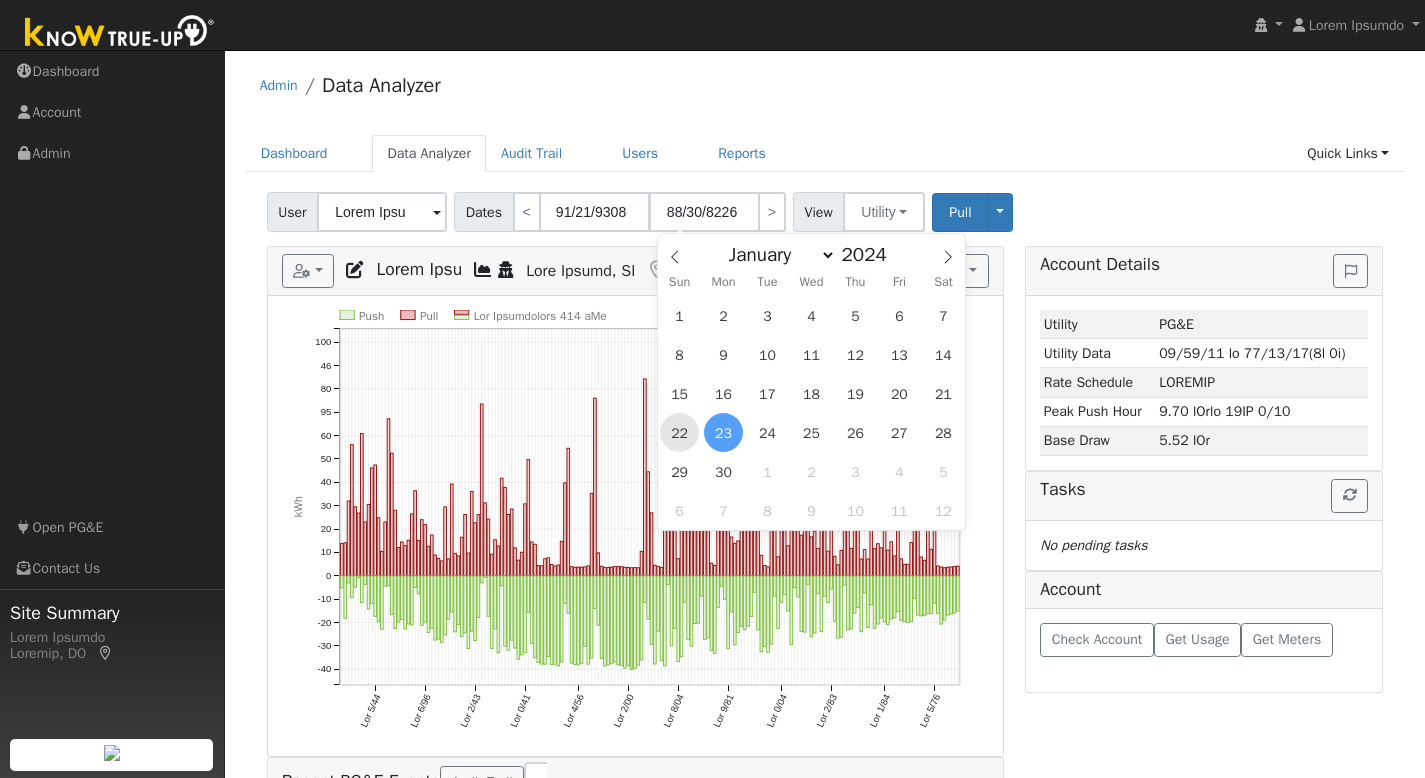 click on "22" at bounding box center (679, 432) 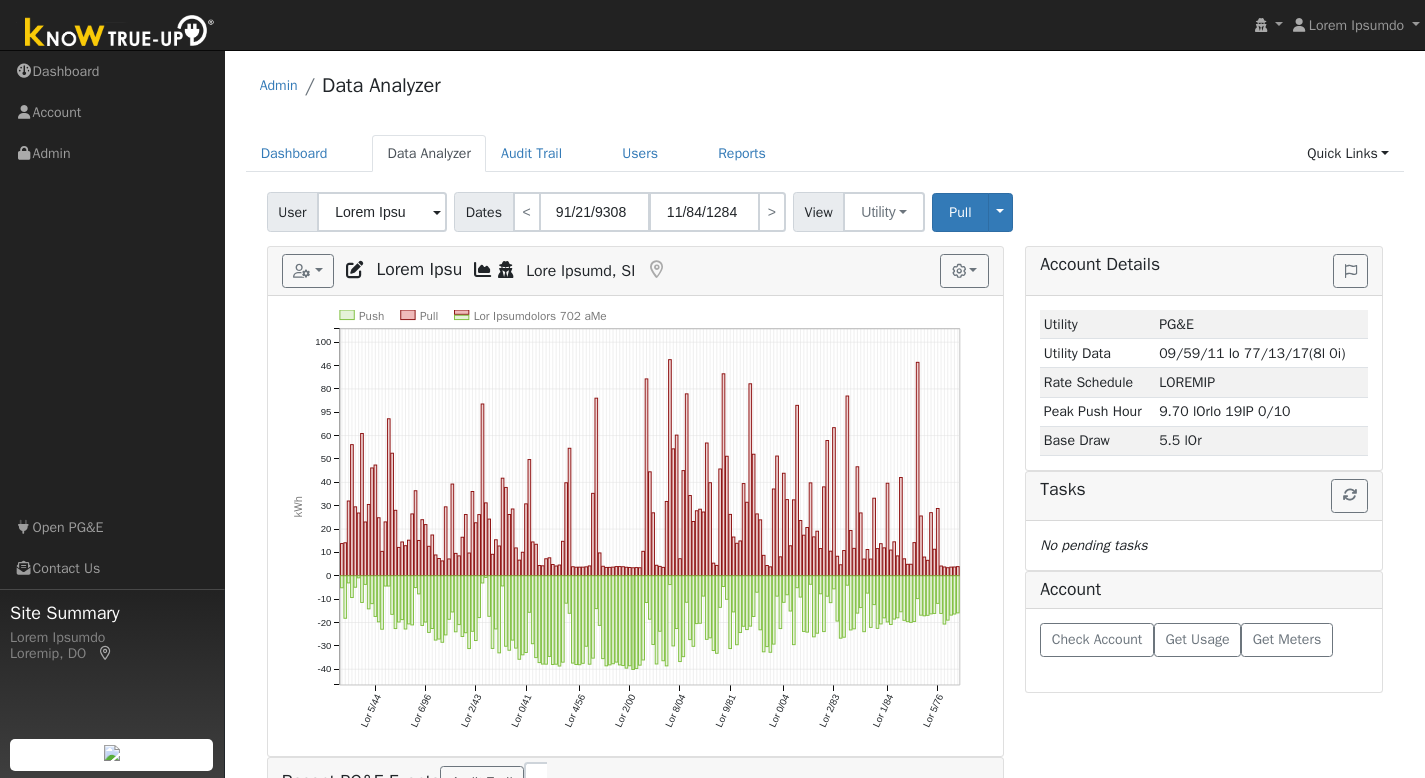 click on "Admin
Data Analyzer" at bounding box center (825, 90) 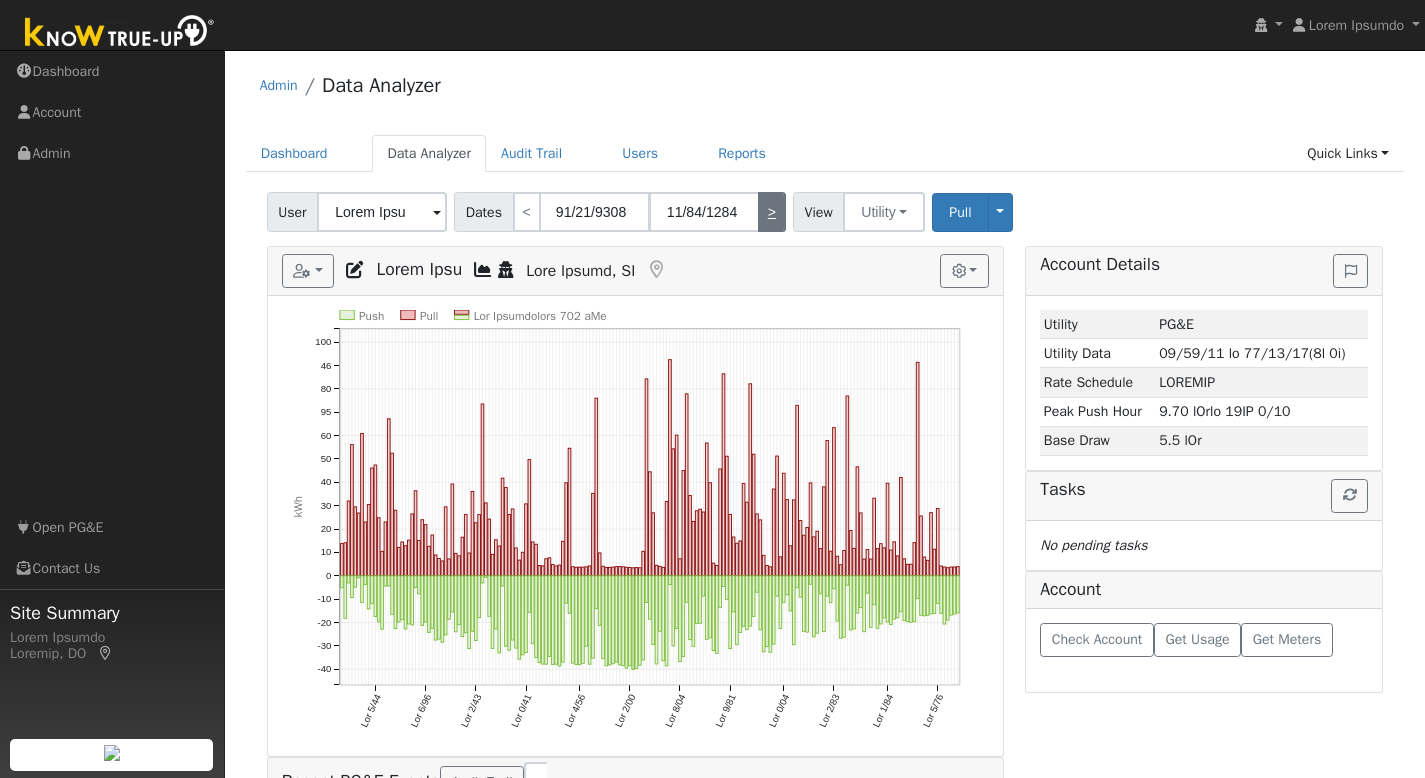 click on ">" at bounding box center (772, 212) 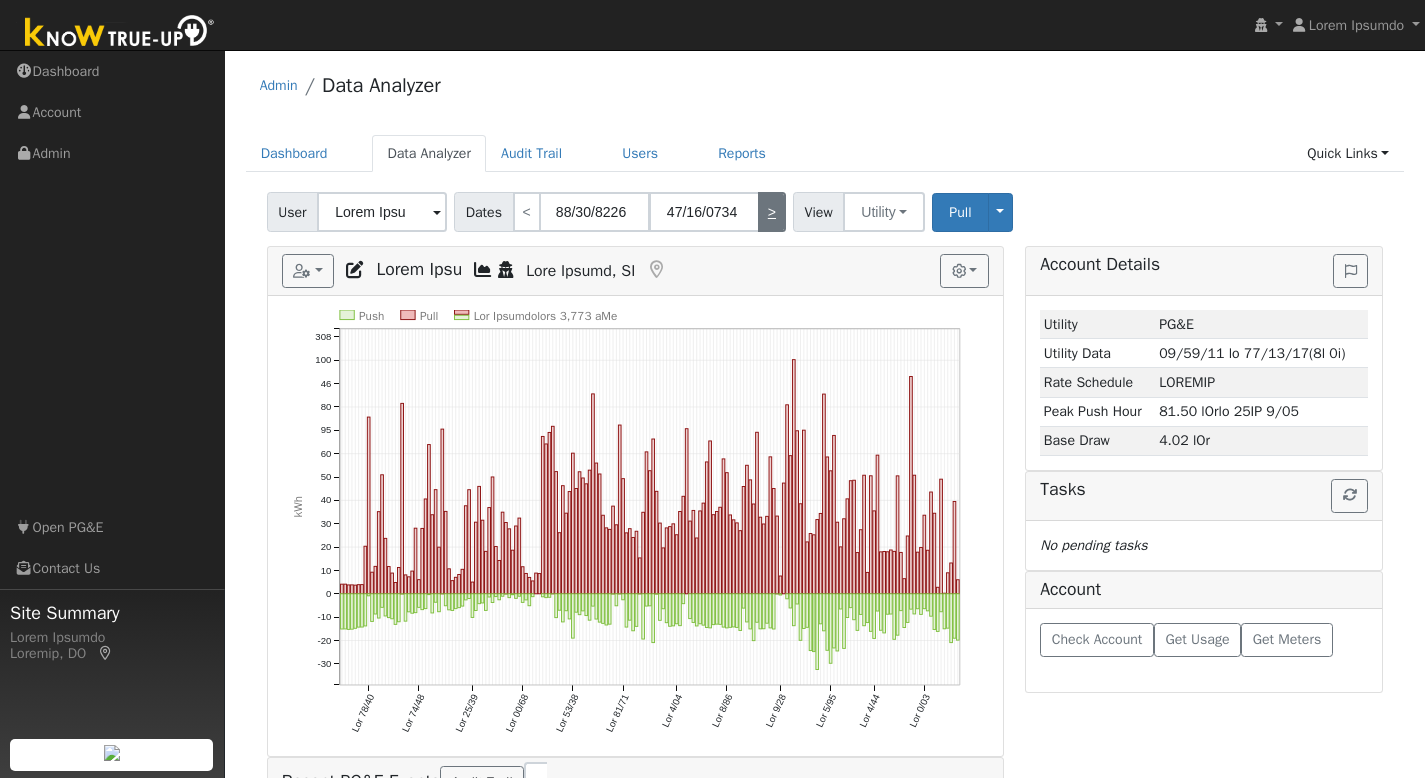 click on ">" at bounding box center [772, 212] 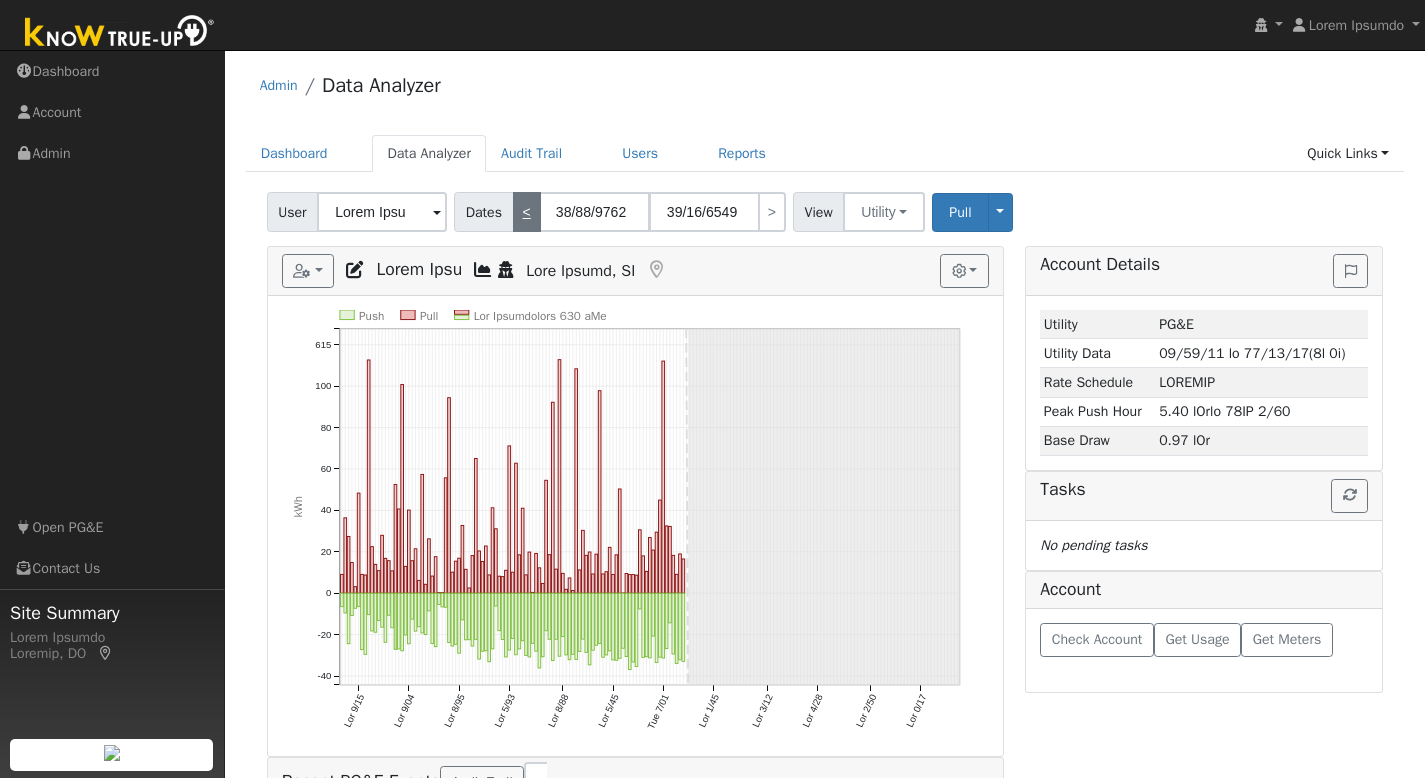 click on "<" at bounding box center (527, 212) 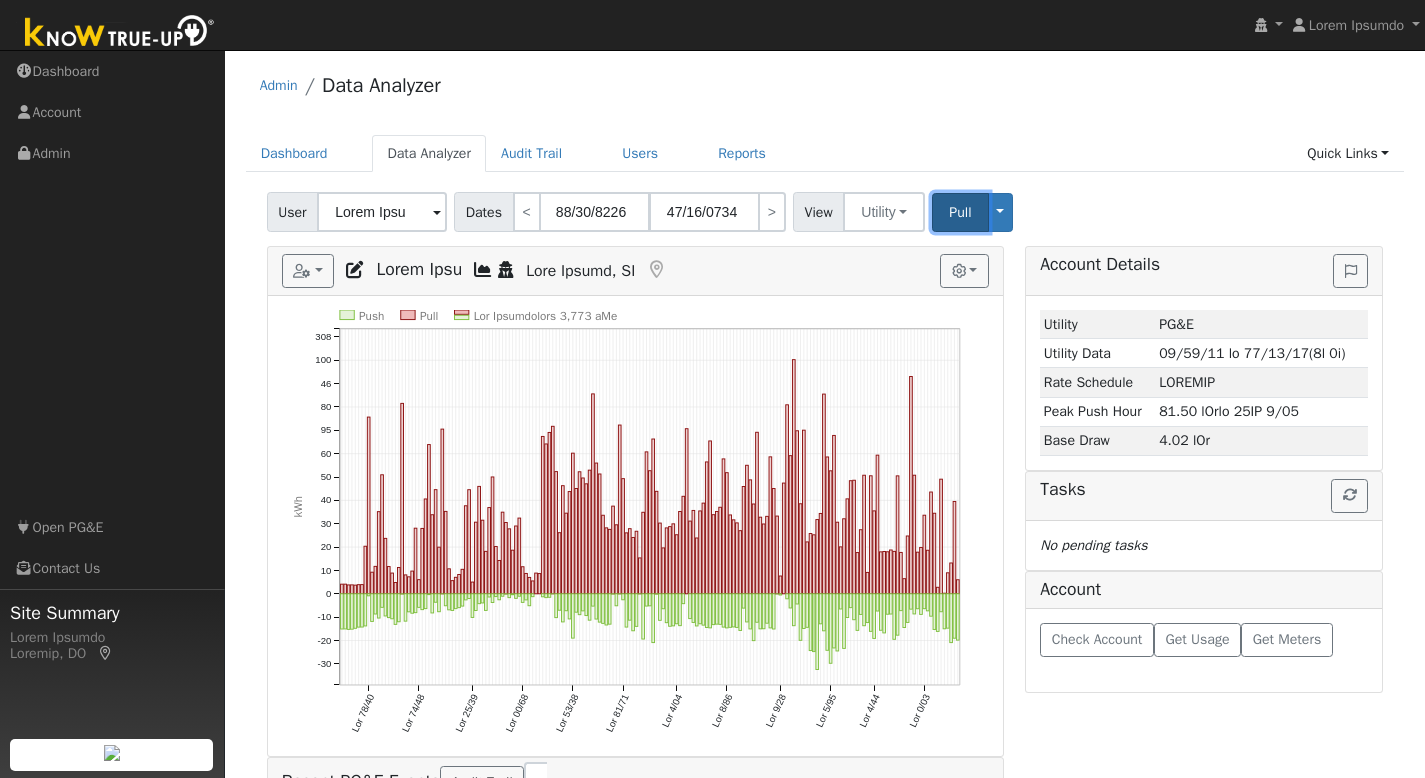 click on "Pull" at bounding box center (960, 212) 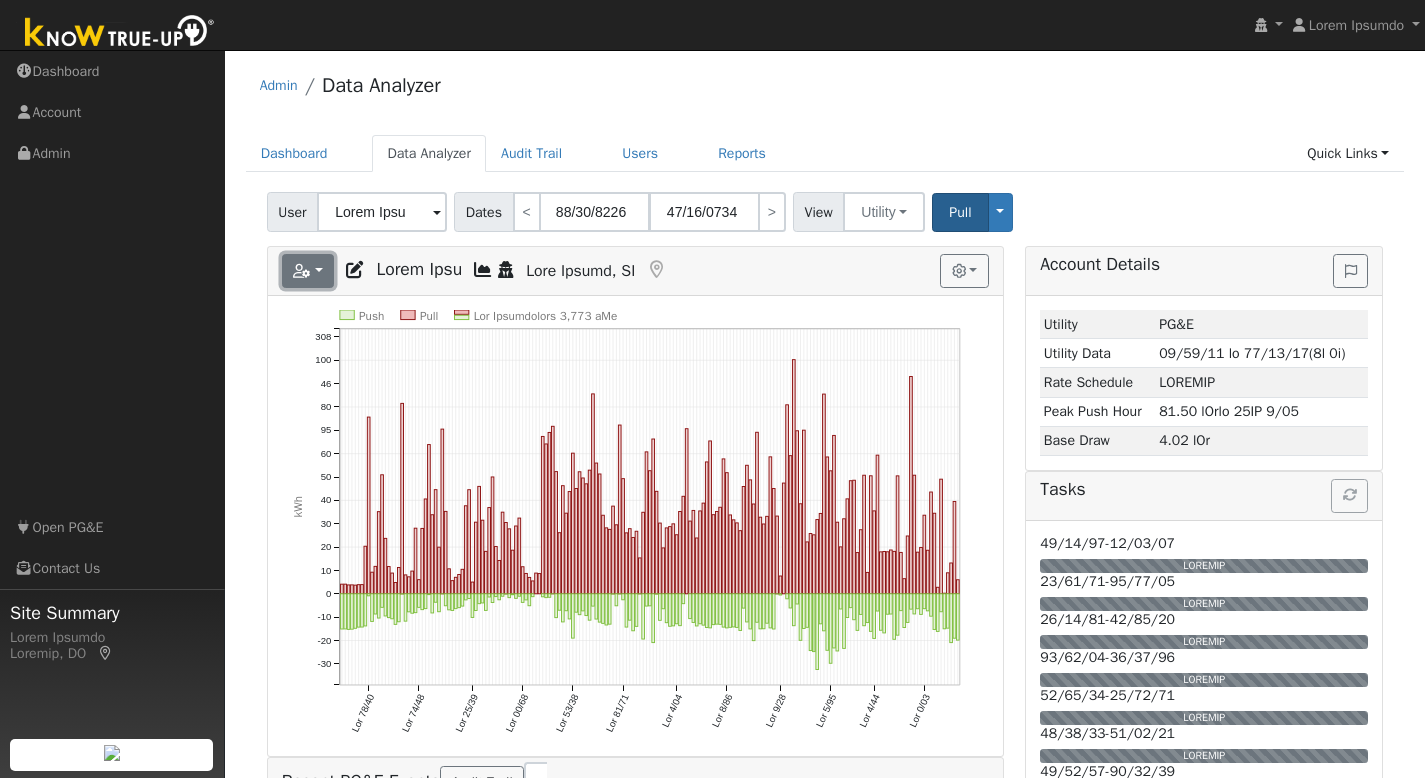 click at bounding box center [302, 271] 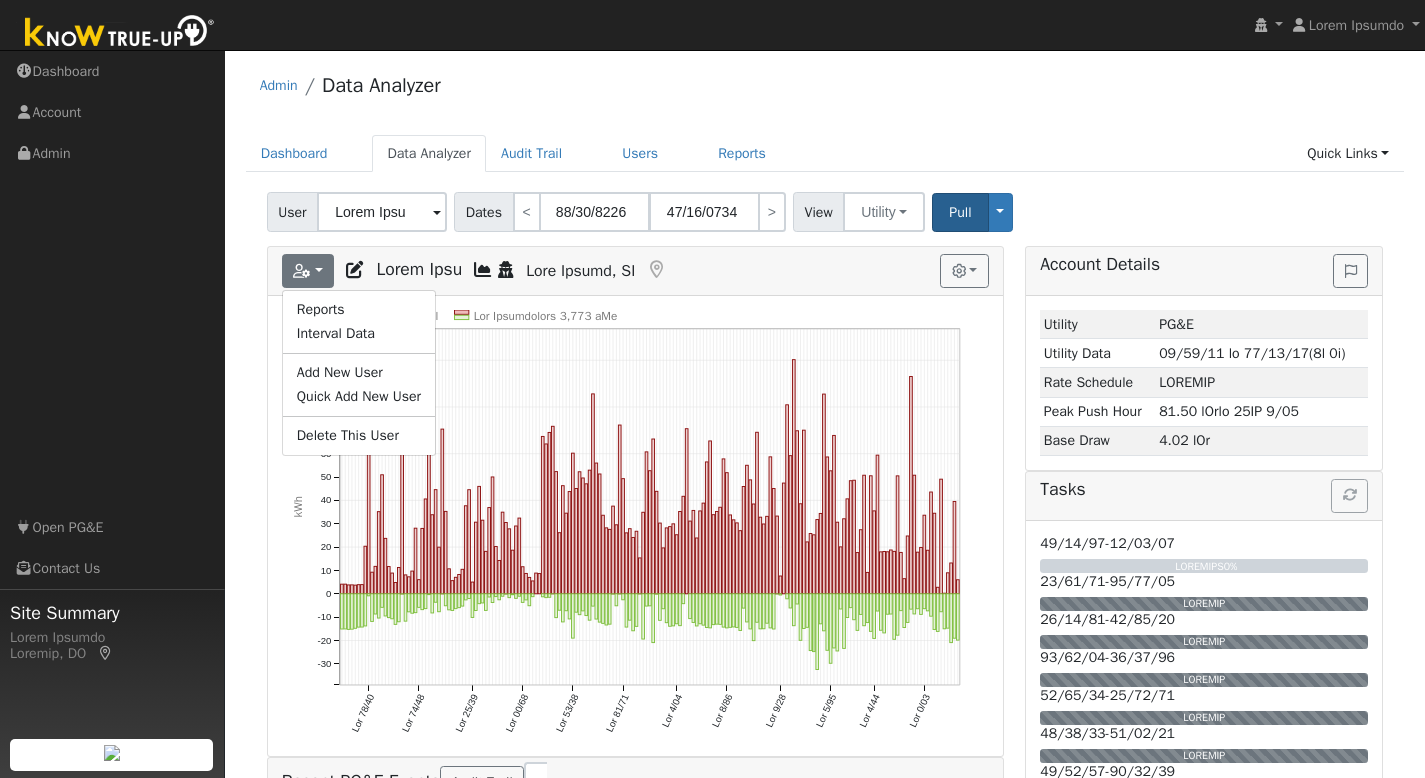 click on "Export to CSV" at bounding box center (0, 0) 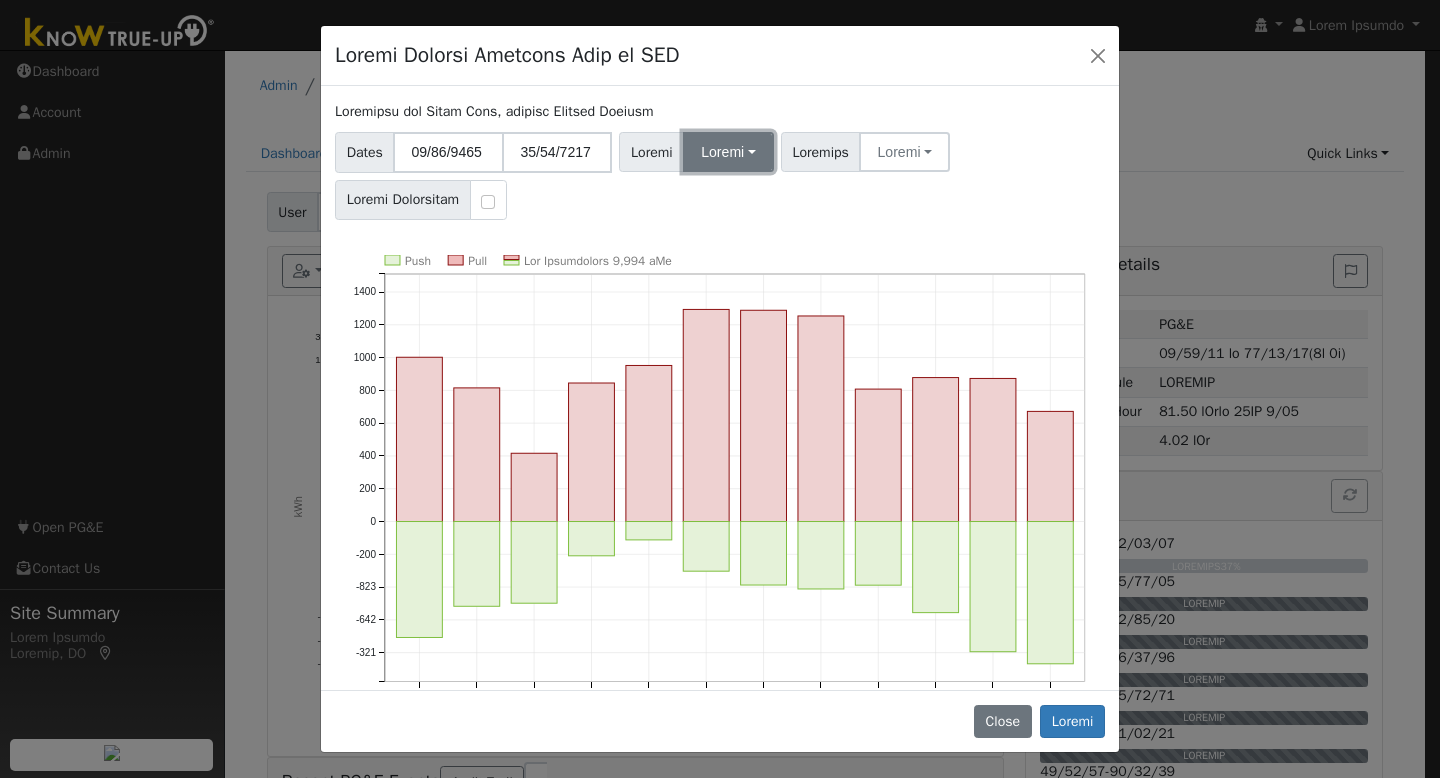 click on "Loremi" at bounding box center (728, 152) 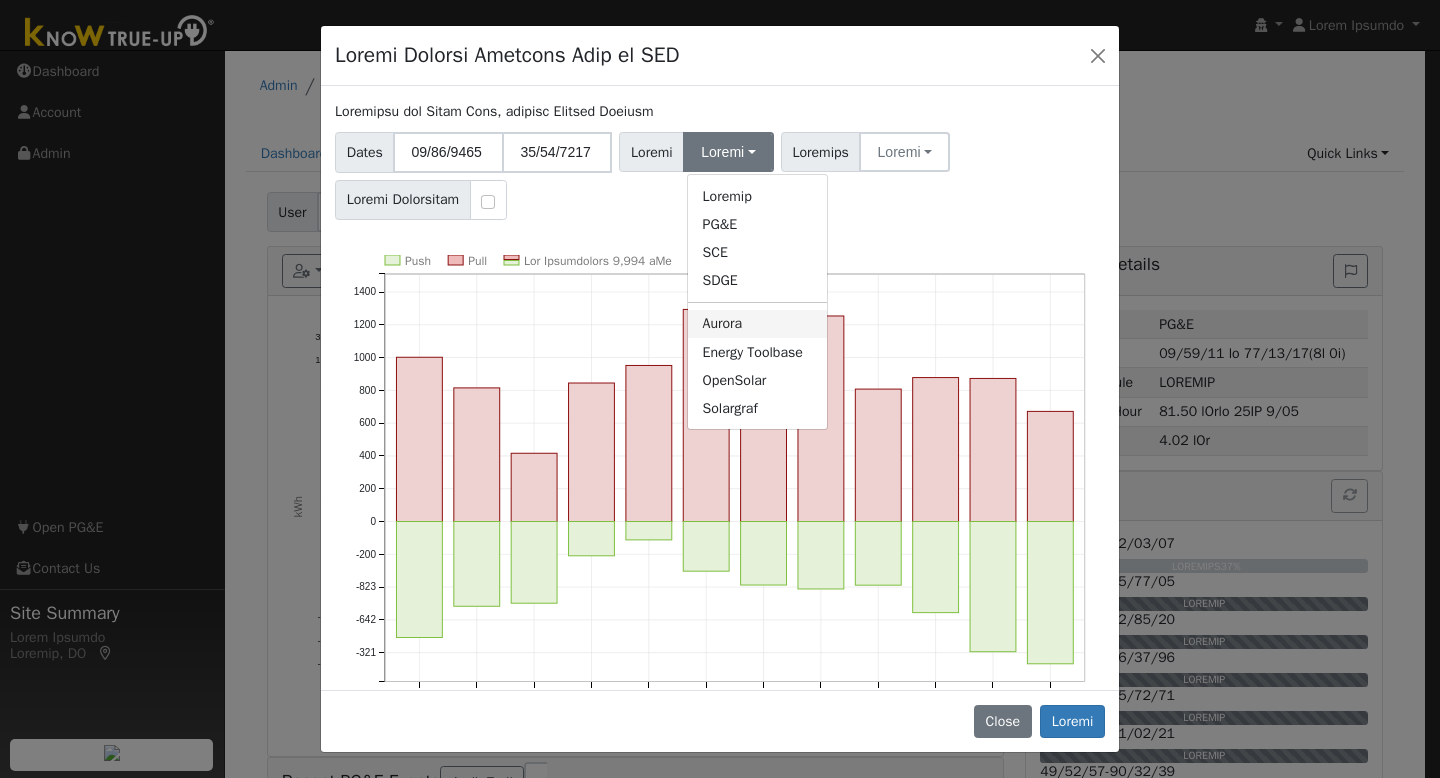 click on "Aurora" at bounding box center [757, 196] 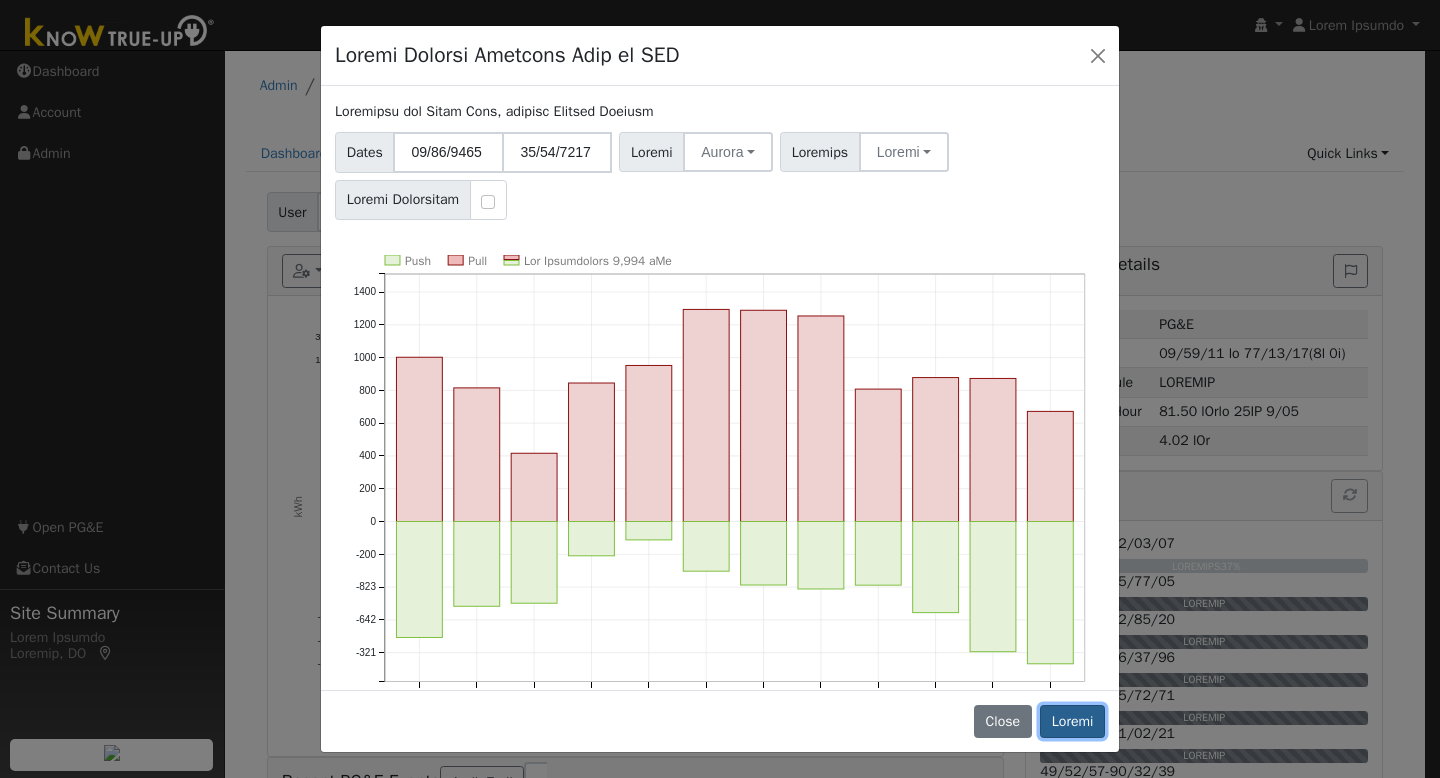 click on "Loremi" at bounding box center [1072, 722] 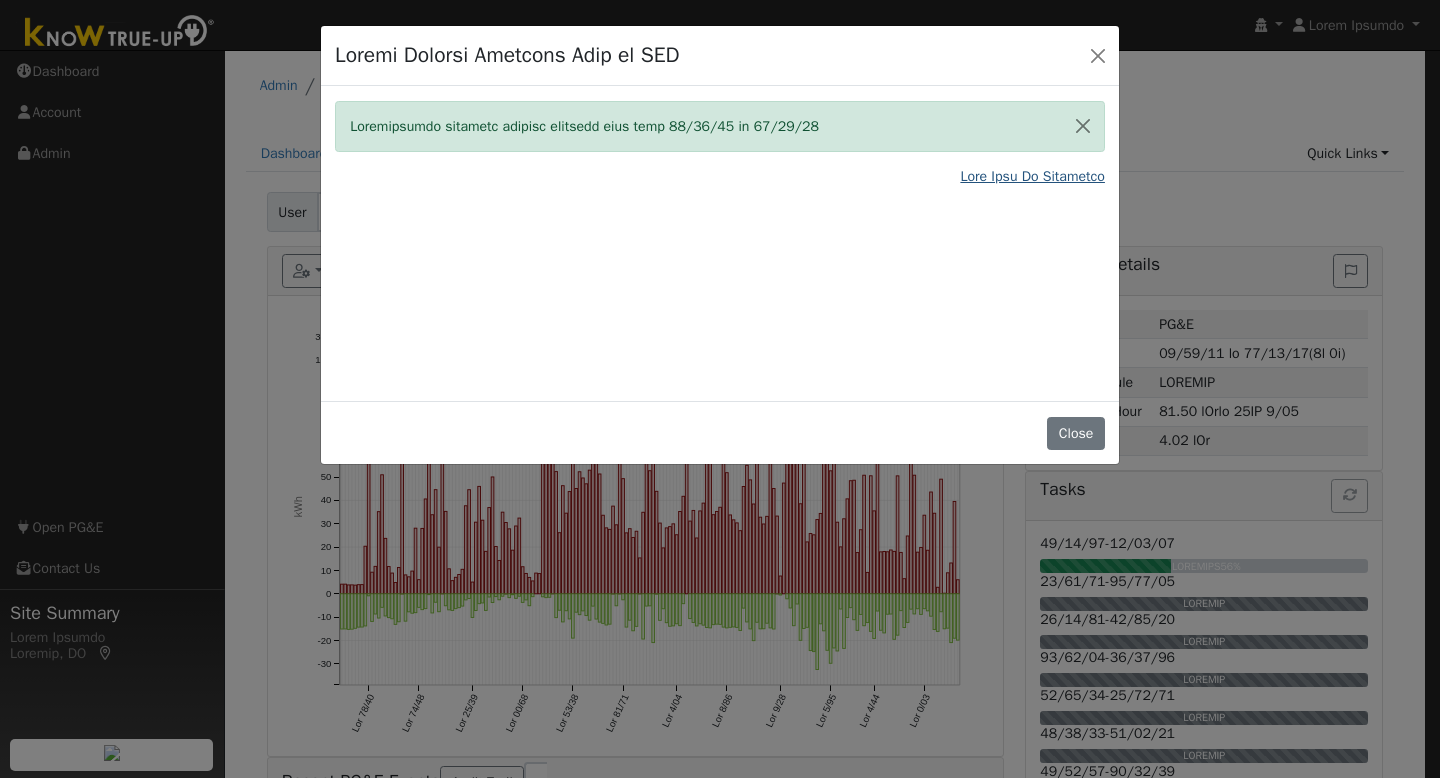 click on "Lore Ipsu Do Sitametco" at bounding box center (1032, 176) 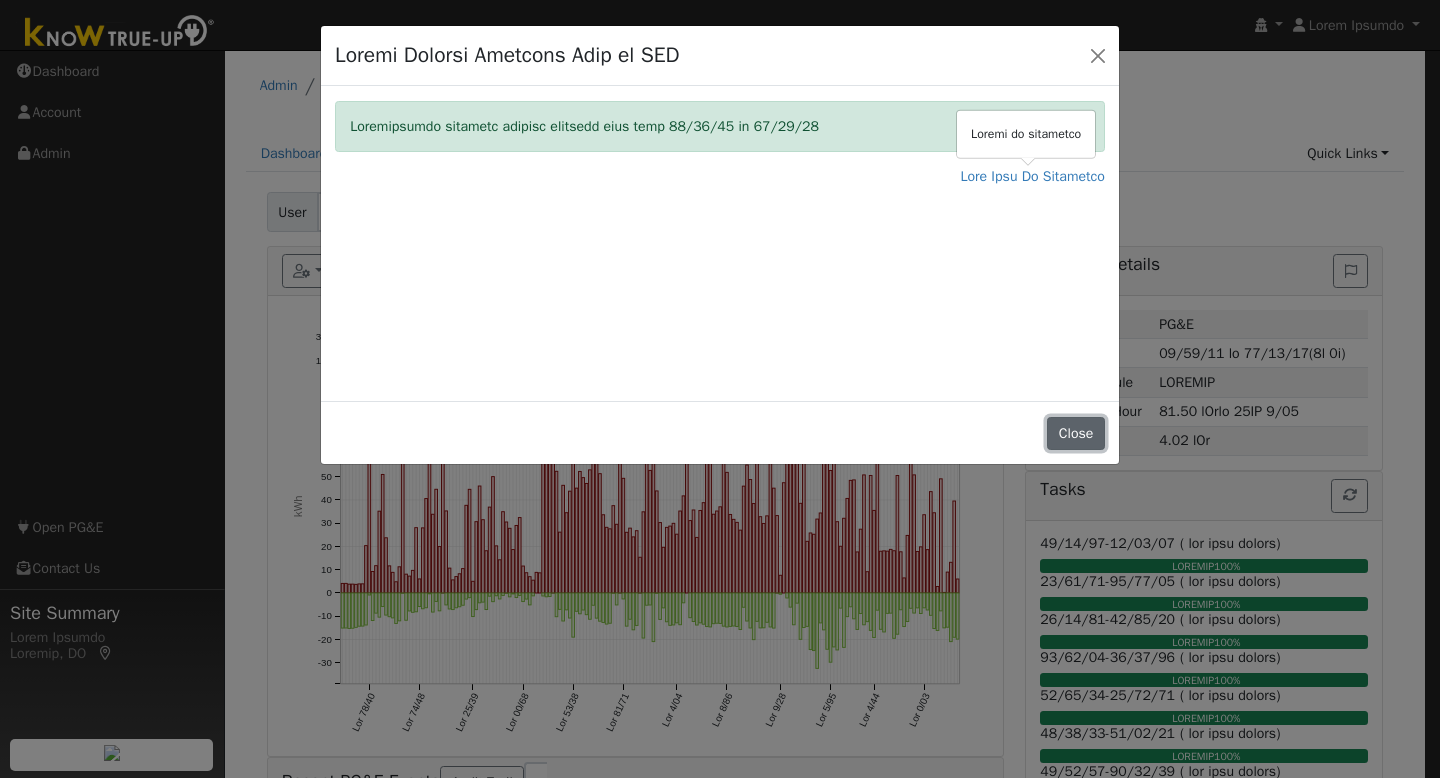 click on "Close" at bounding box center [1076, 434] 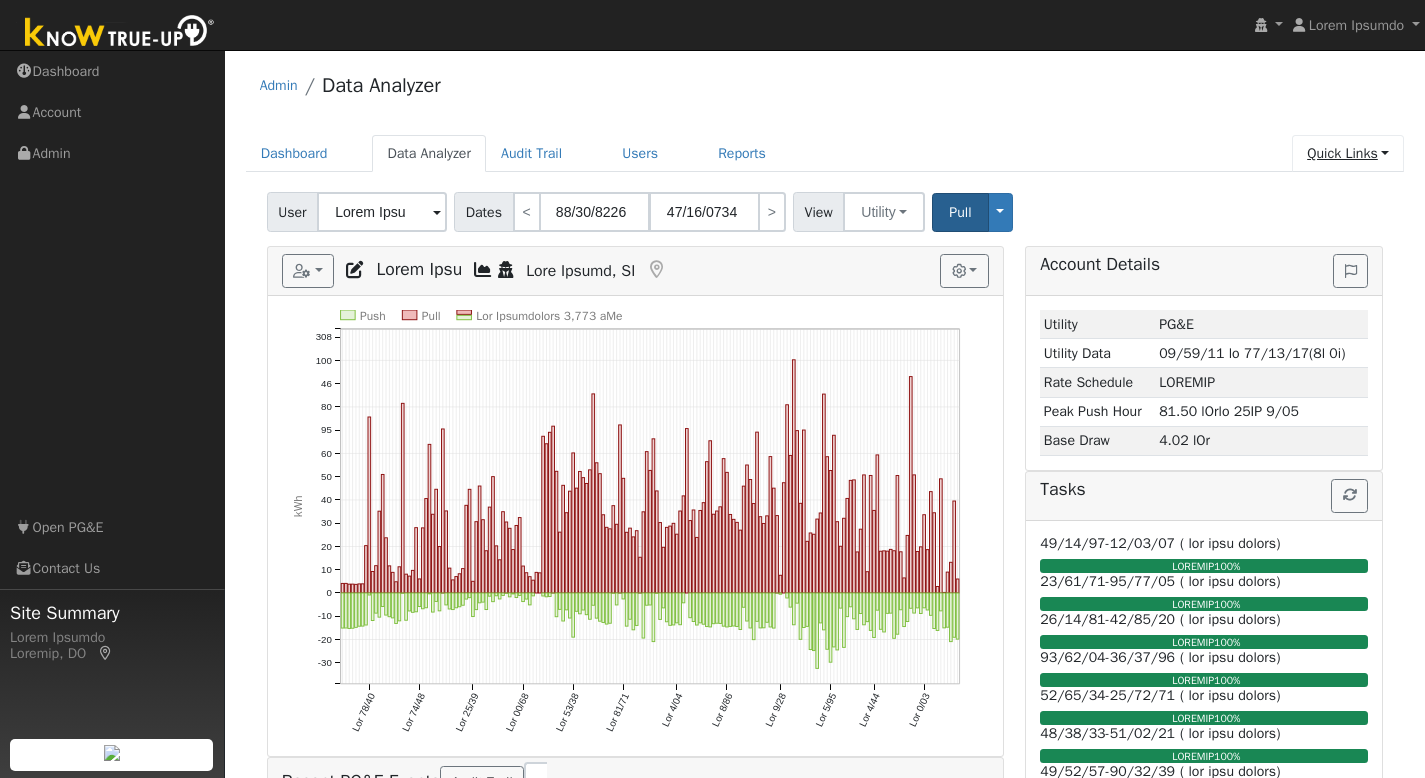 click on "Quick Links" at bounding box center [1348, 153] 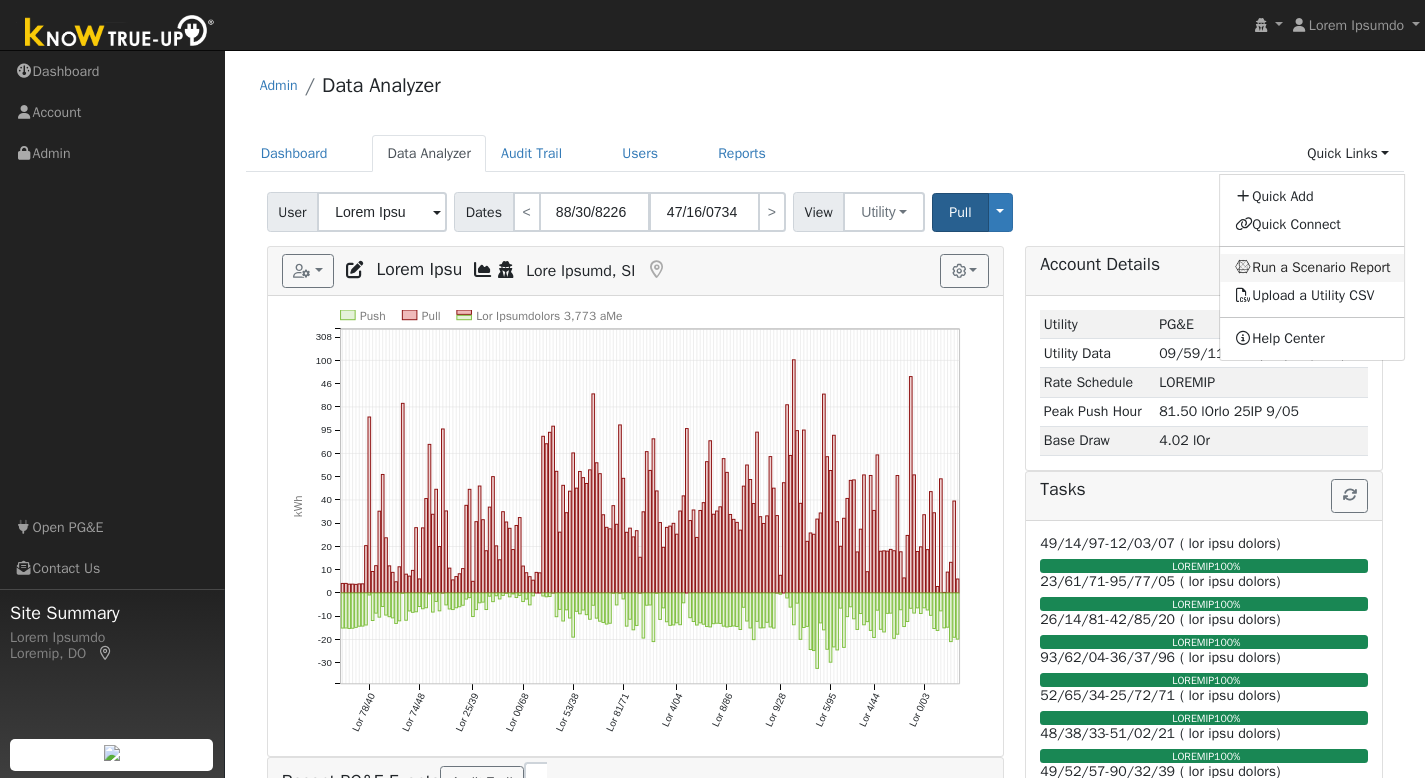 click on "Run a Scenario Report" at bounding box center [1313, 268] 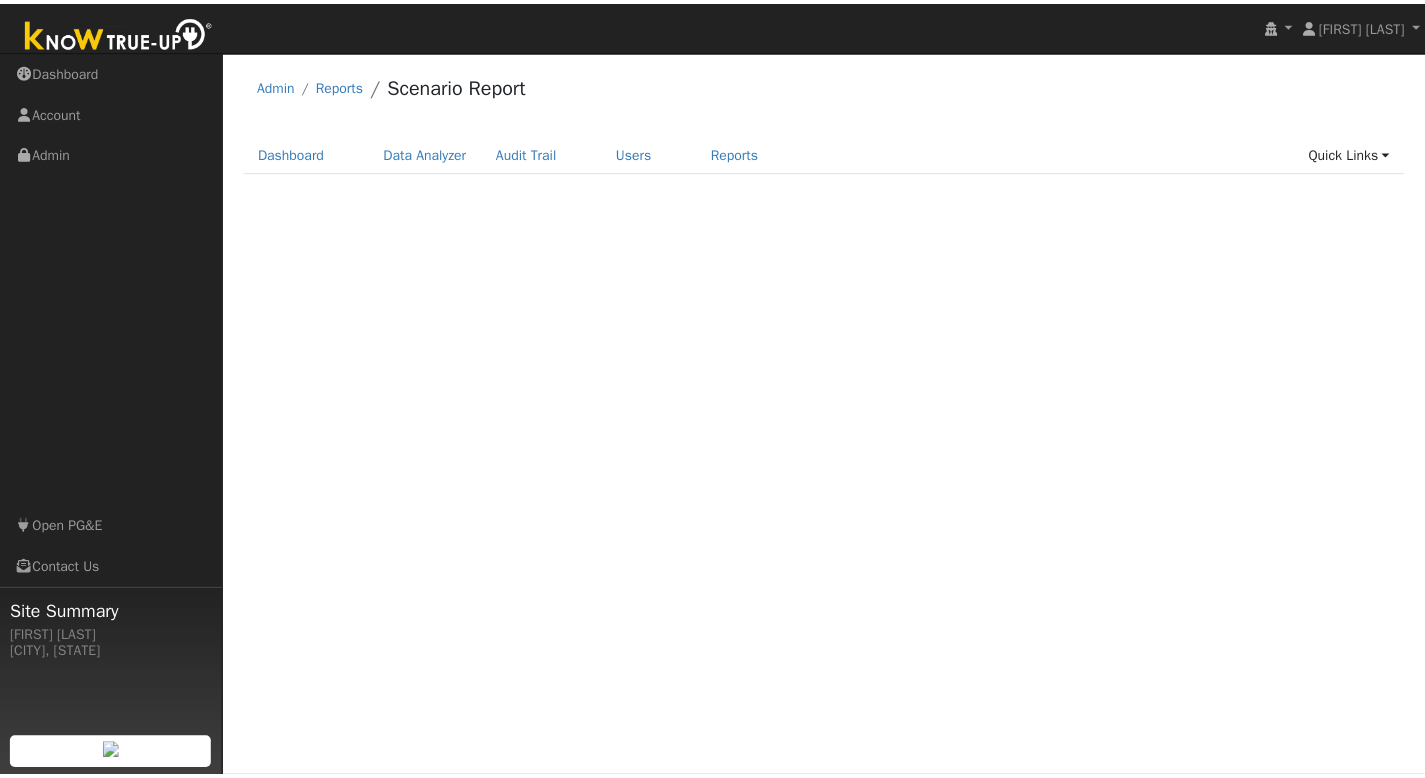 scroll, scrollTop: 0, scrollLeft: 0, axis: both 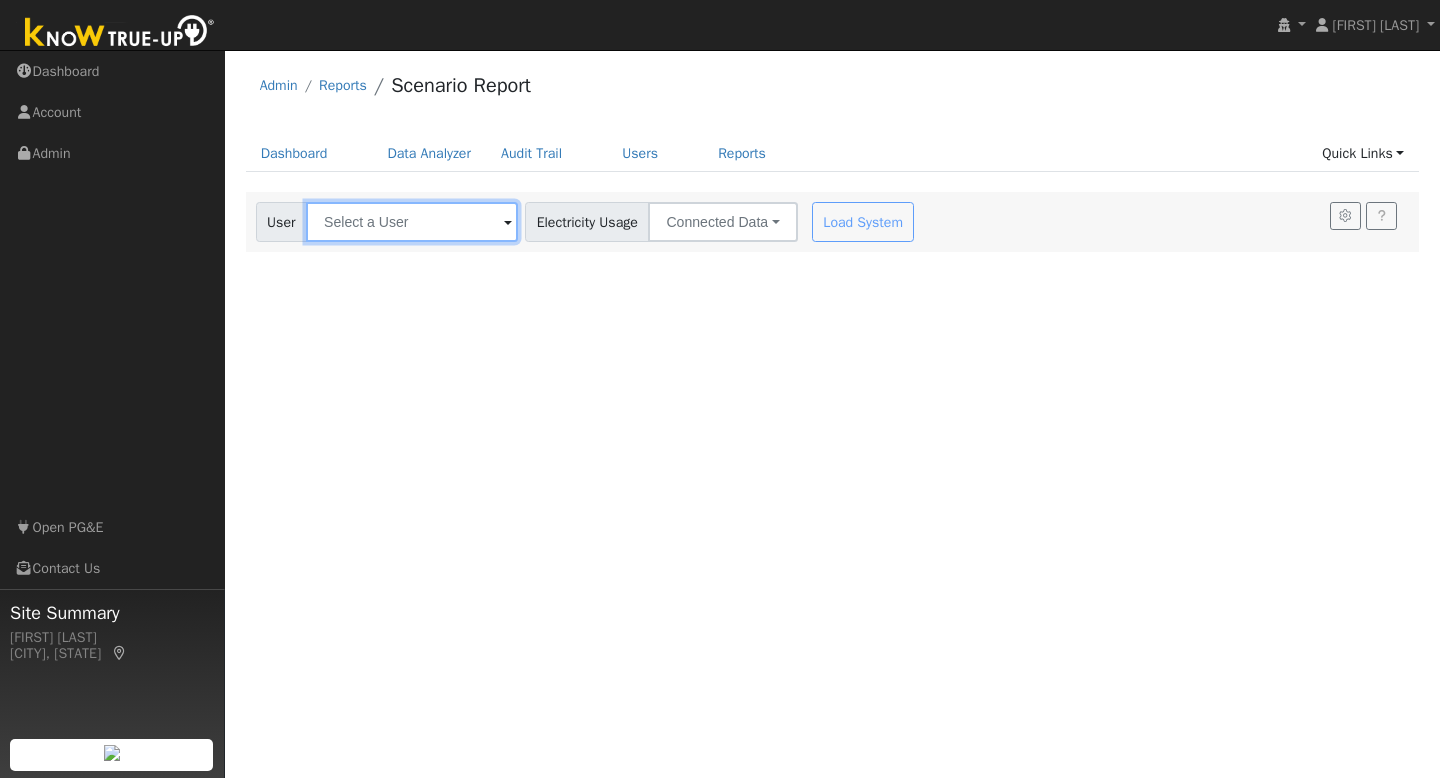 click at bounding box center [412, 222] 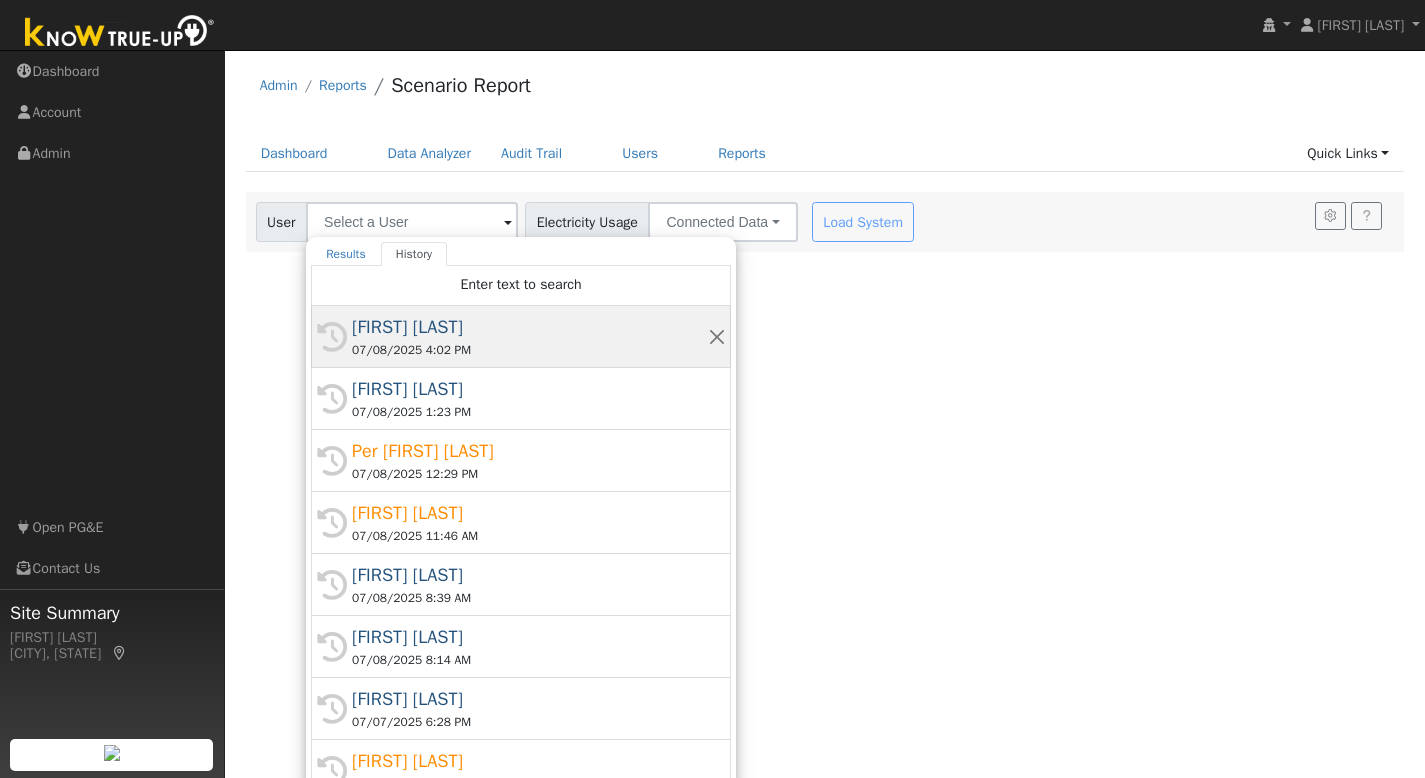 click on "[FIRST] [LAST]" at bounding box center [530, 327] 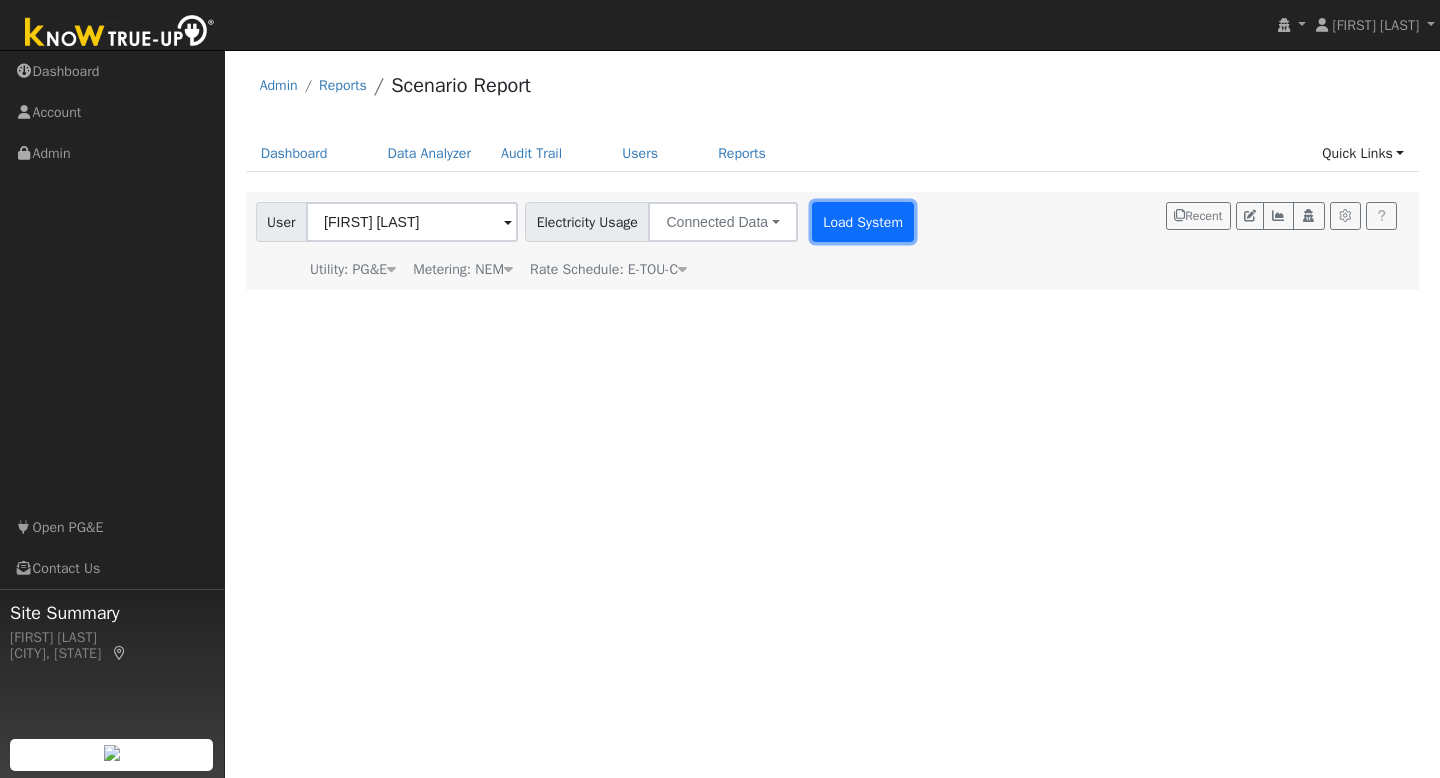 click on "Load System" at bounding box center [863, 222] 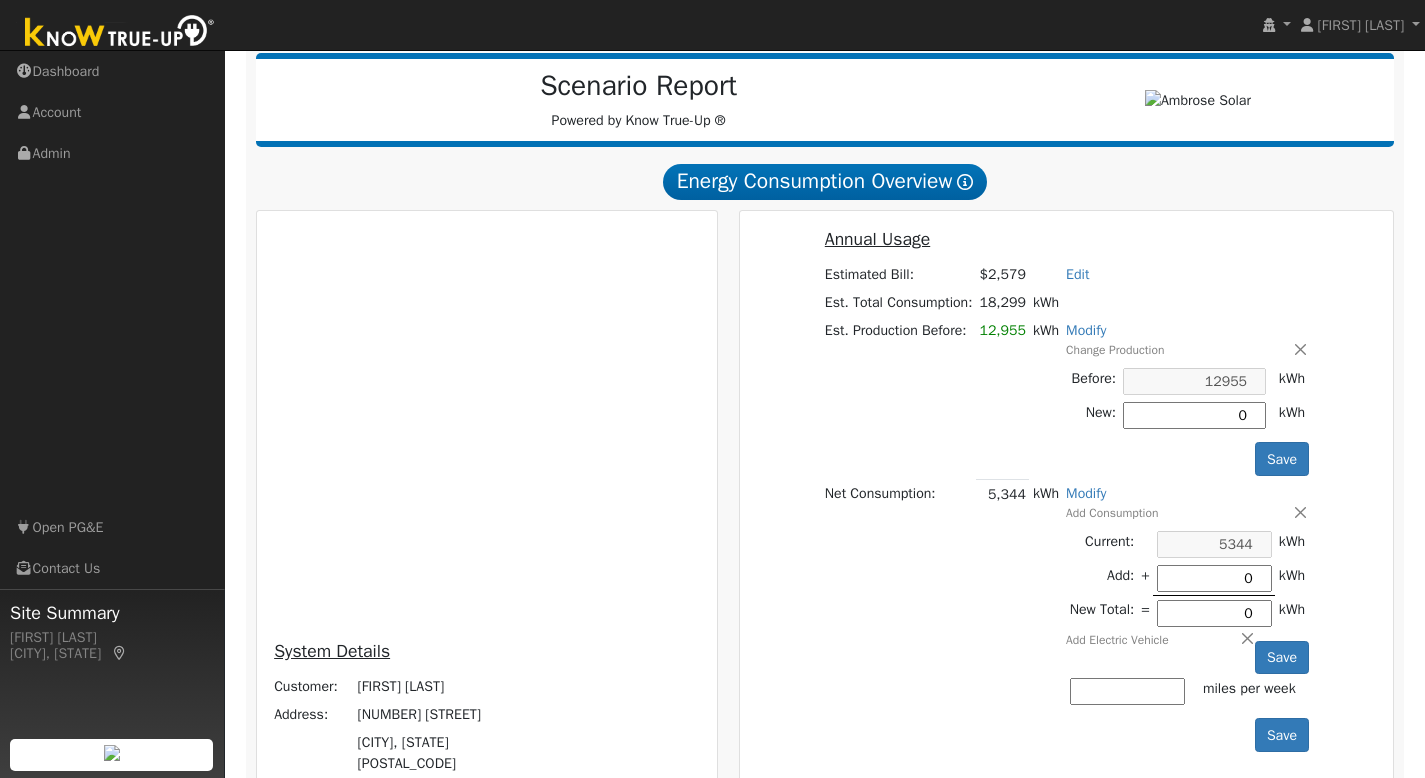 scroll, scrollTop: 280, scrollLeft: 0, axis: vertical 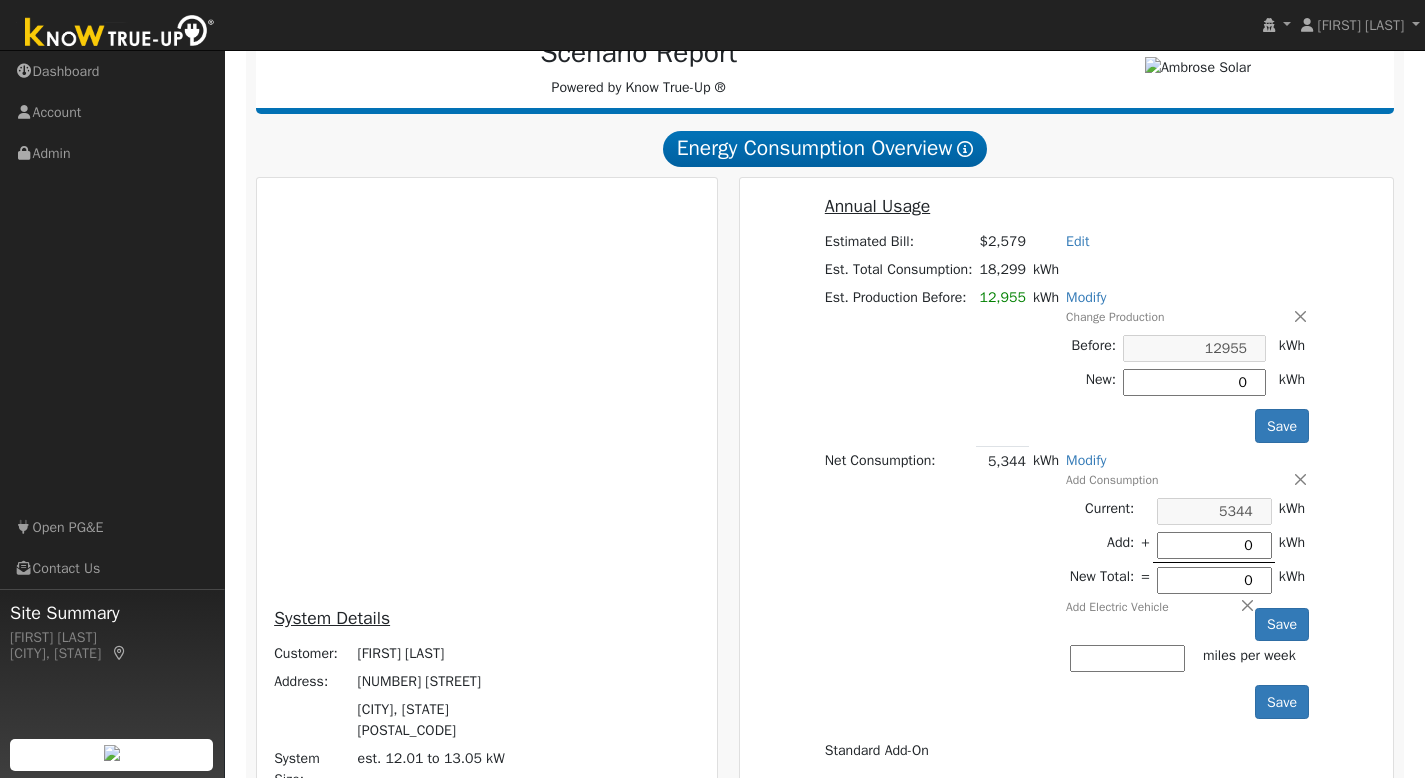 click on "Continue" at bounding box center [310, 1504] 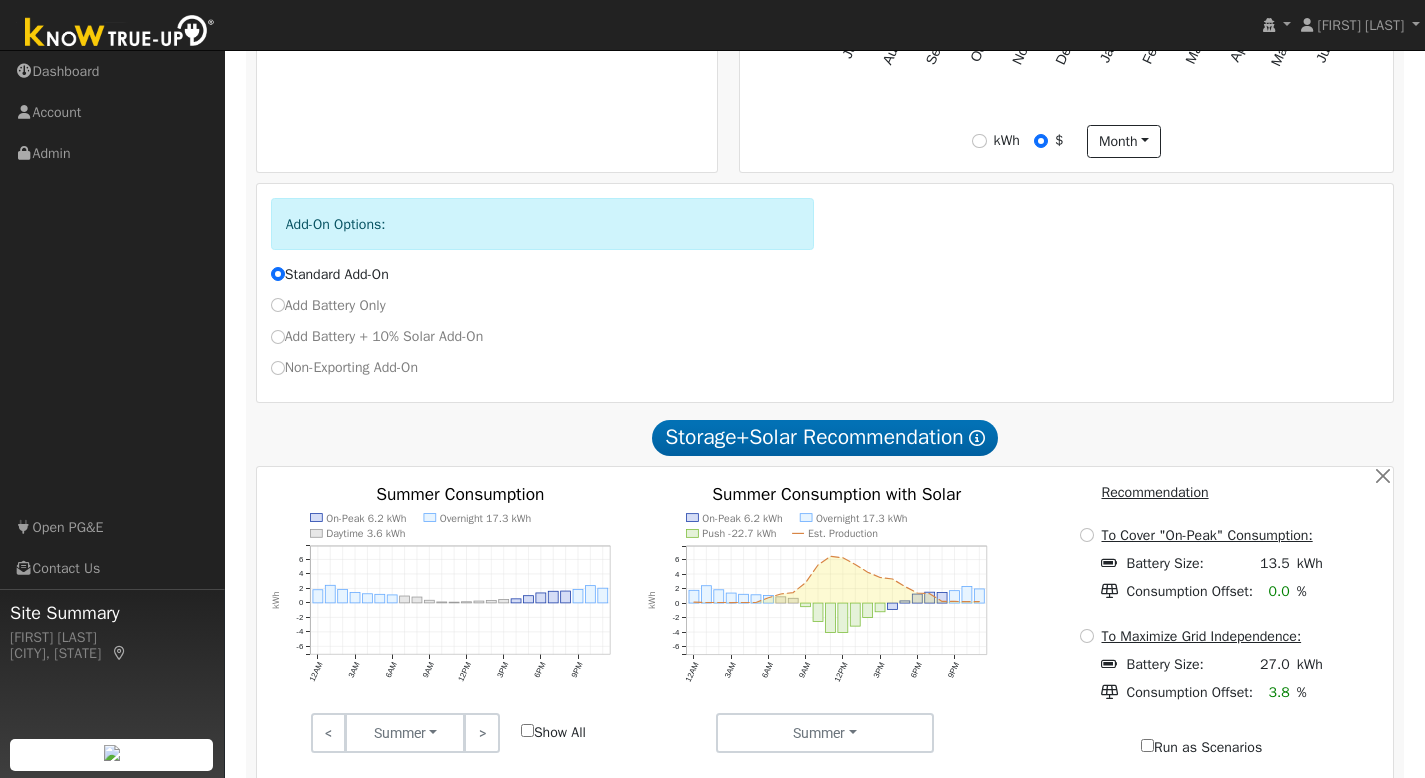 scroll, scrollTop: 1330, scrollLeft: 0, axis: vertical 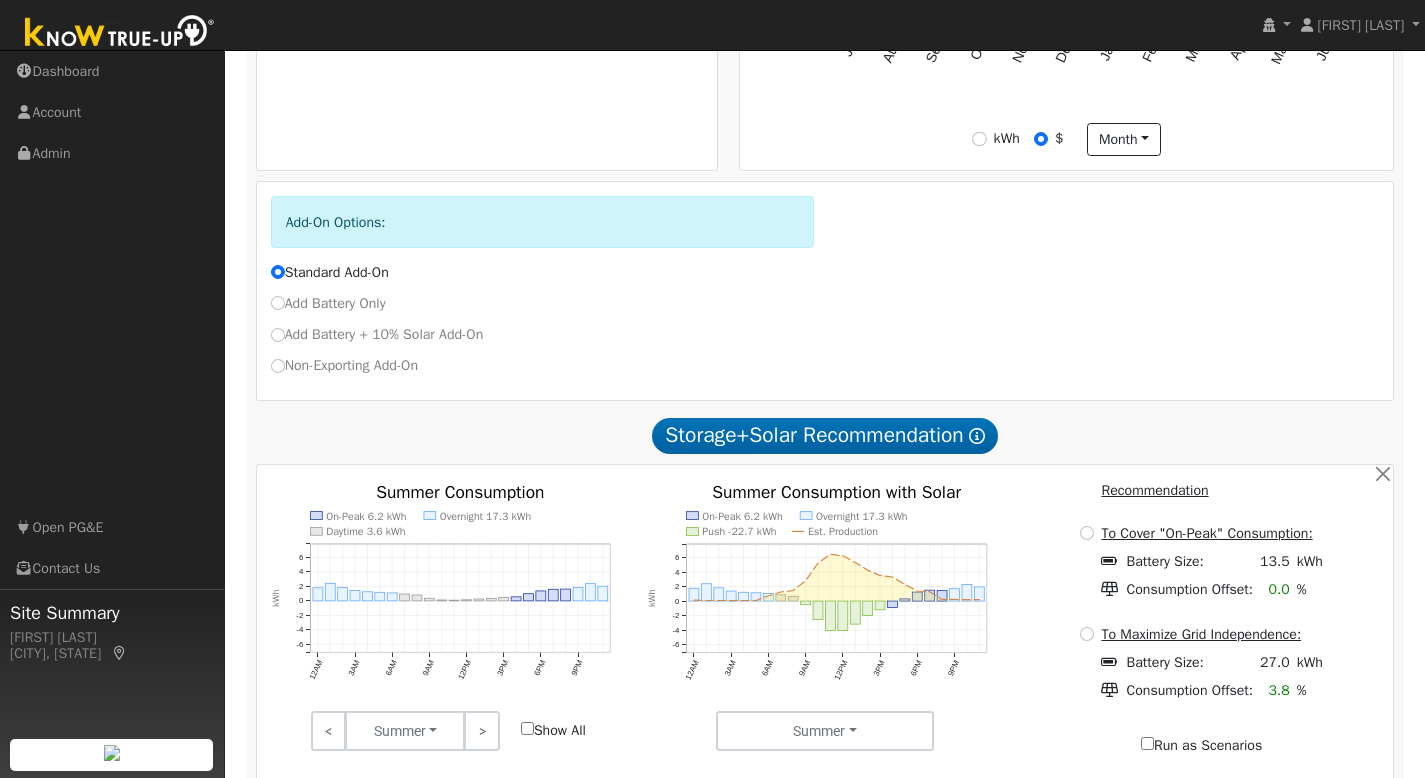 click on "101" at bounding box center (856, 1266) 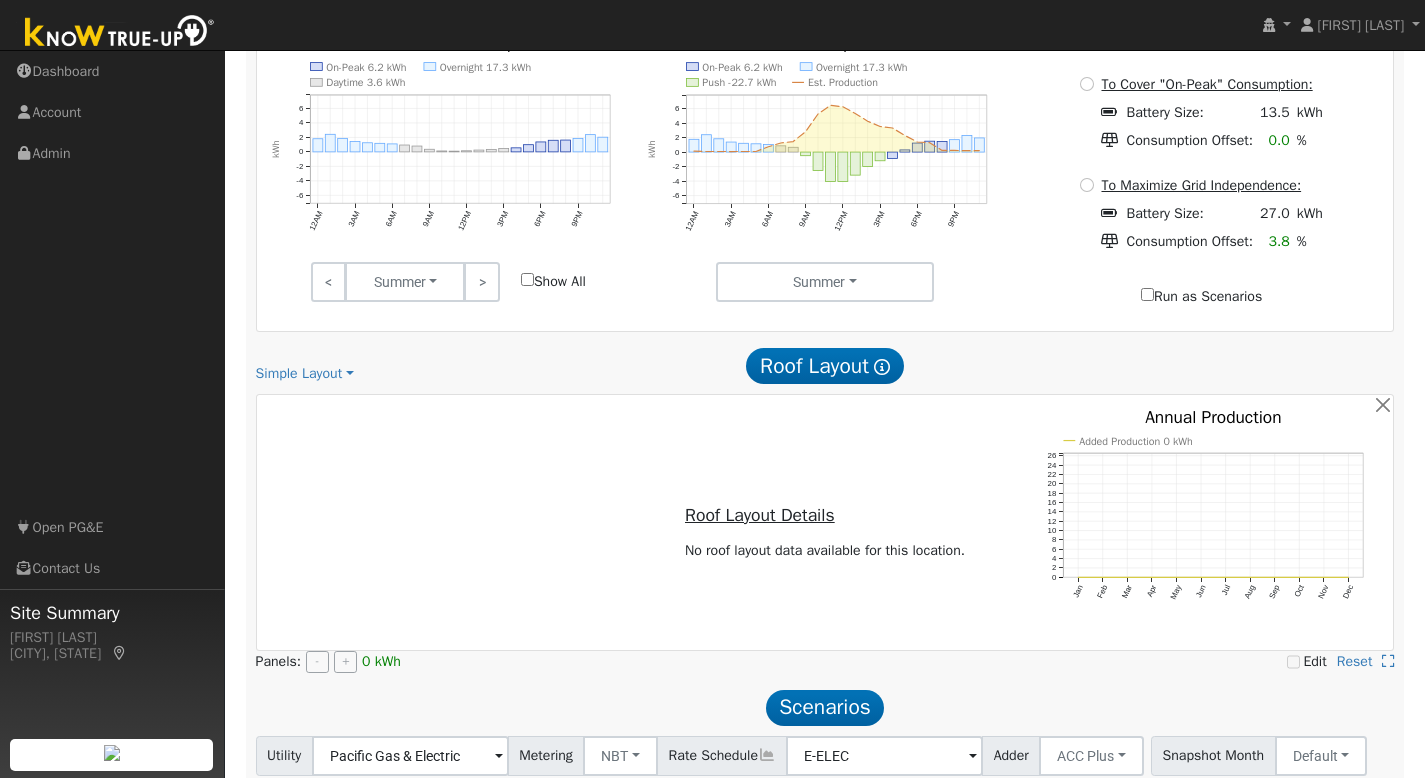 scroll, scrollTop: 1819, scrollLeft: 0, axis: vertical 